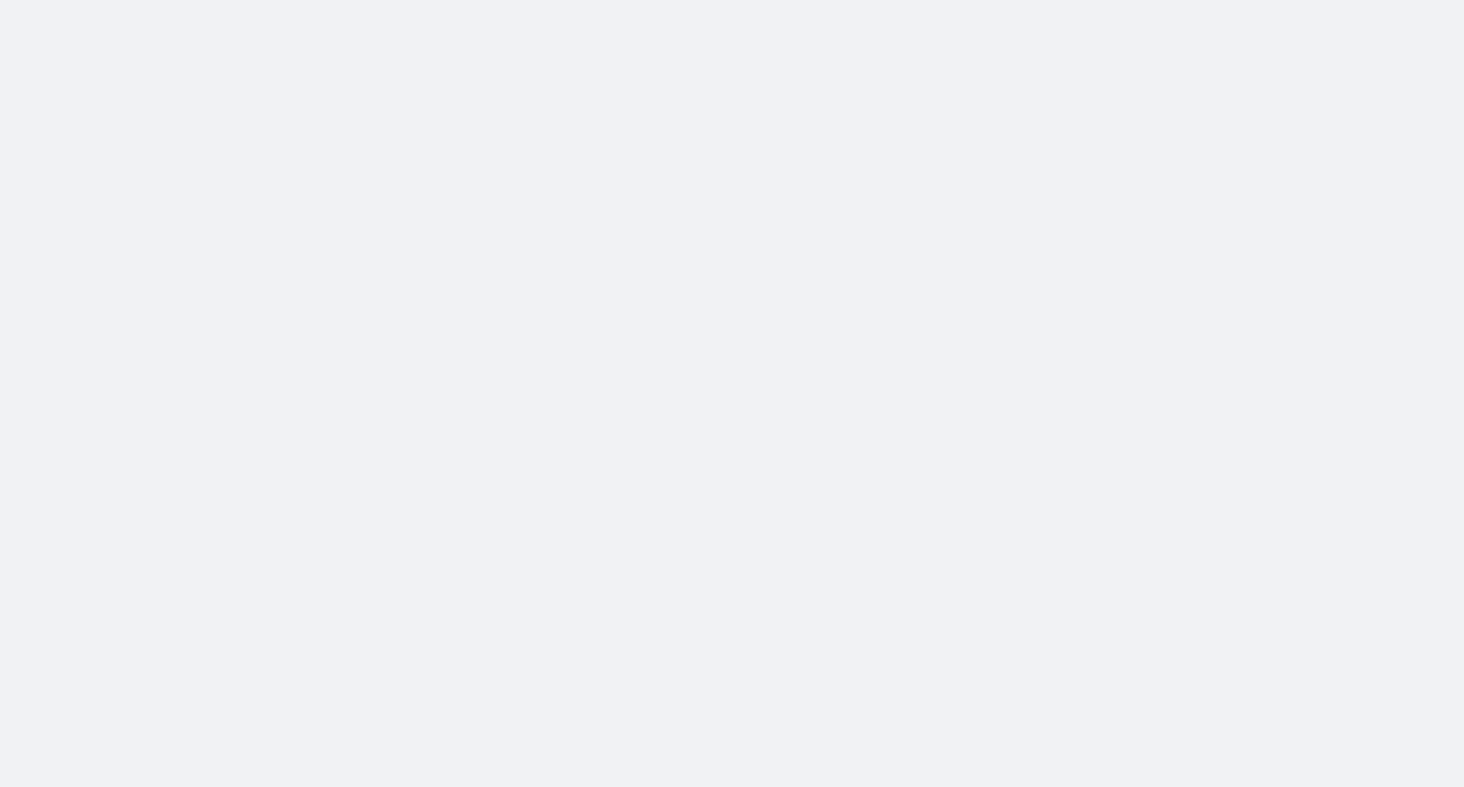 scroll, scrollTop: 0, scrollLeft: 0, axis: both 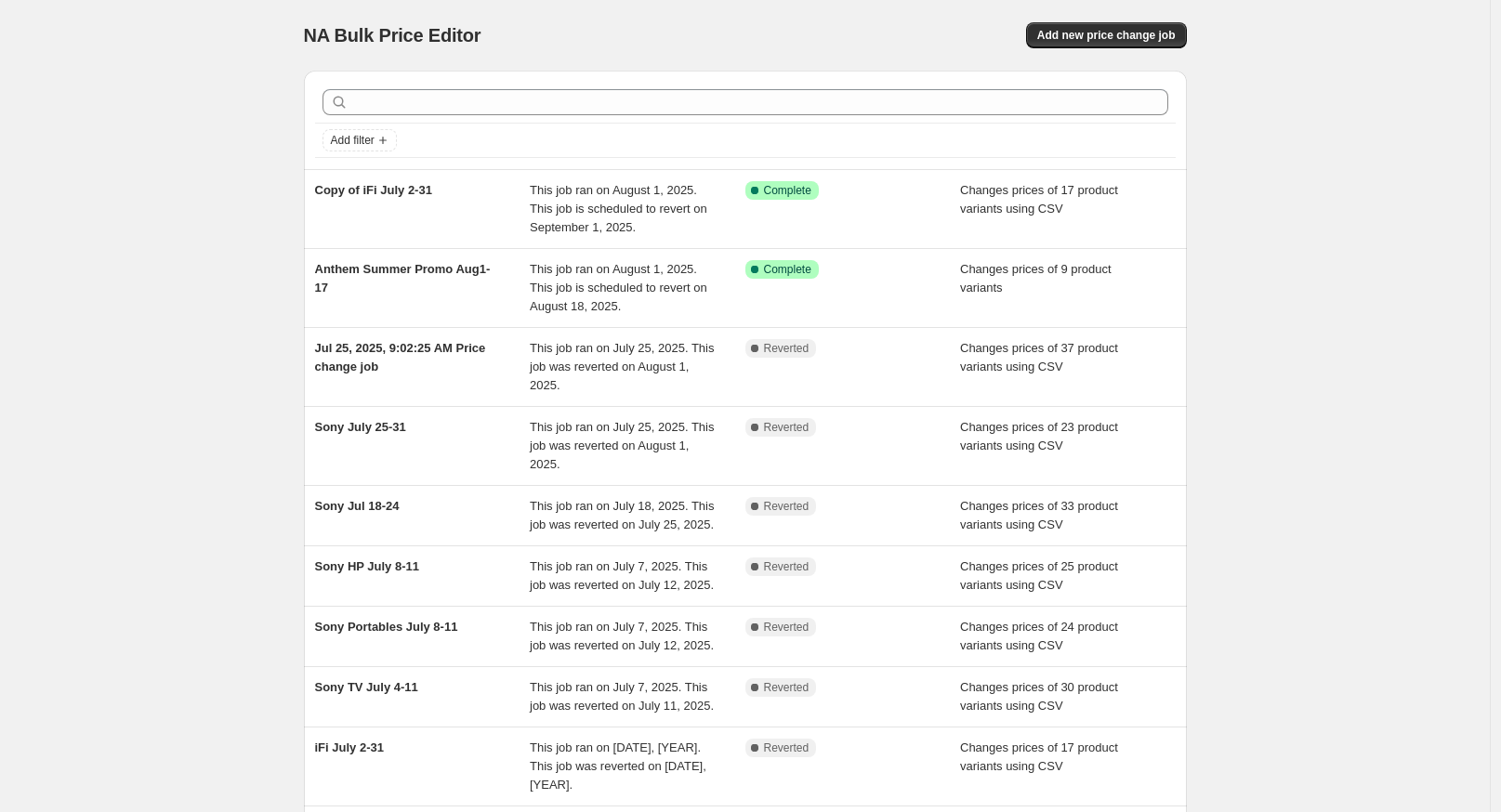 drag, startPoint x: 211, startPoint y: 328, endPoint x: 197, endPoint y: 326, distance: 14.142136 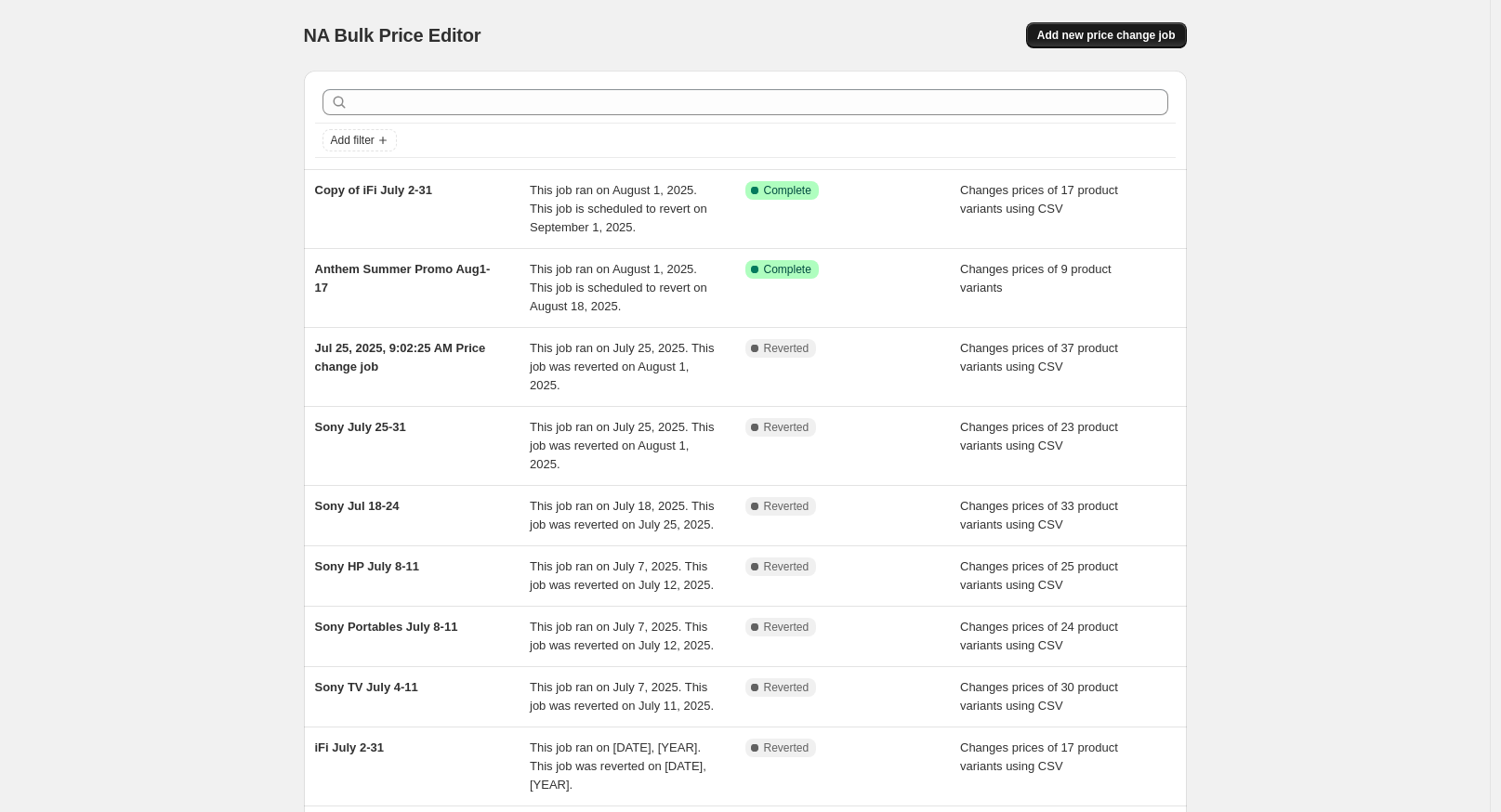 click on "Add new price change job" at bounding box center (1106, 35) 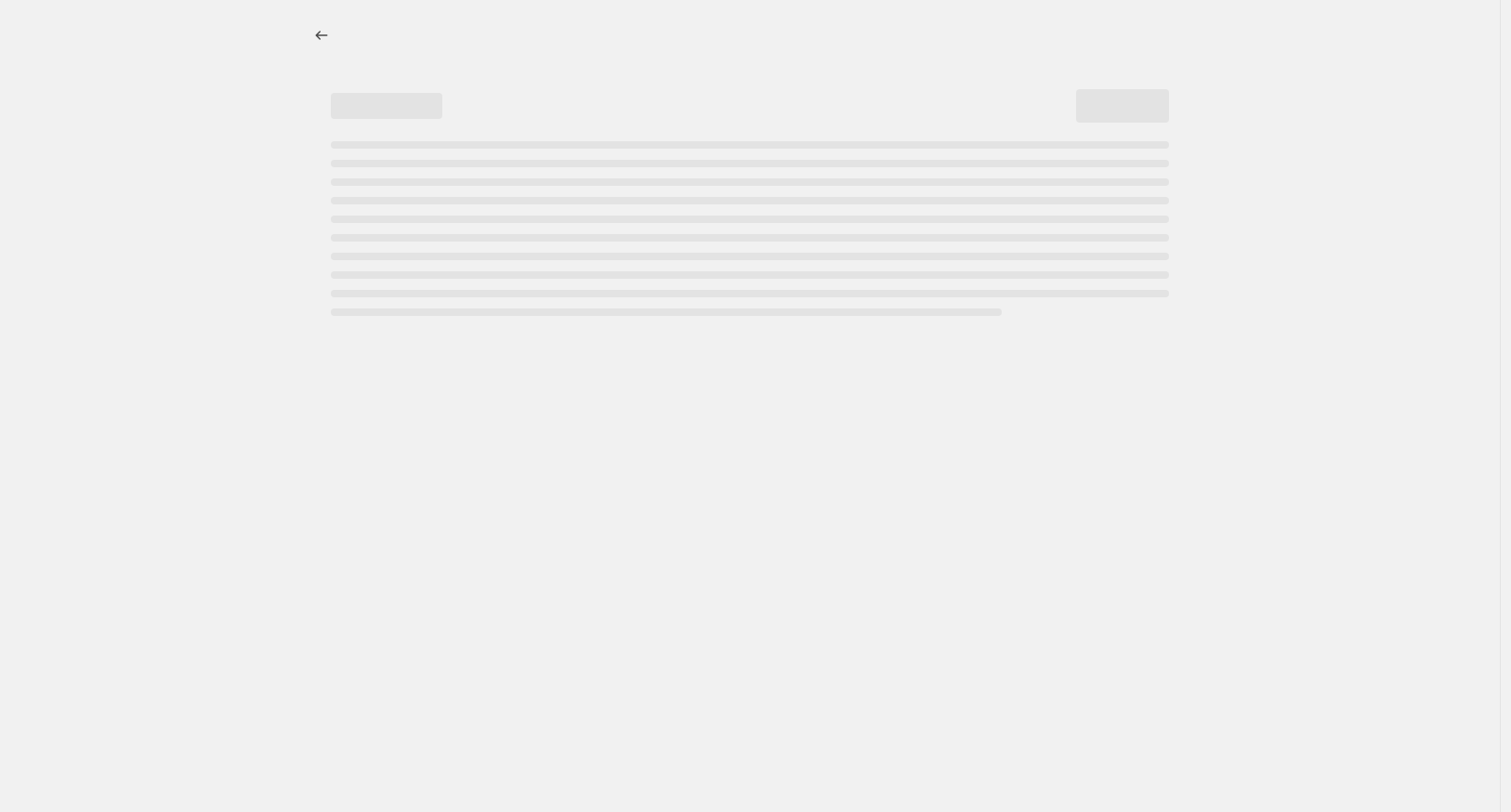 select on "percentage" 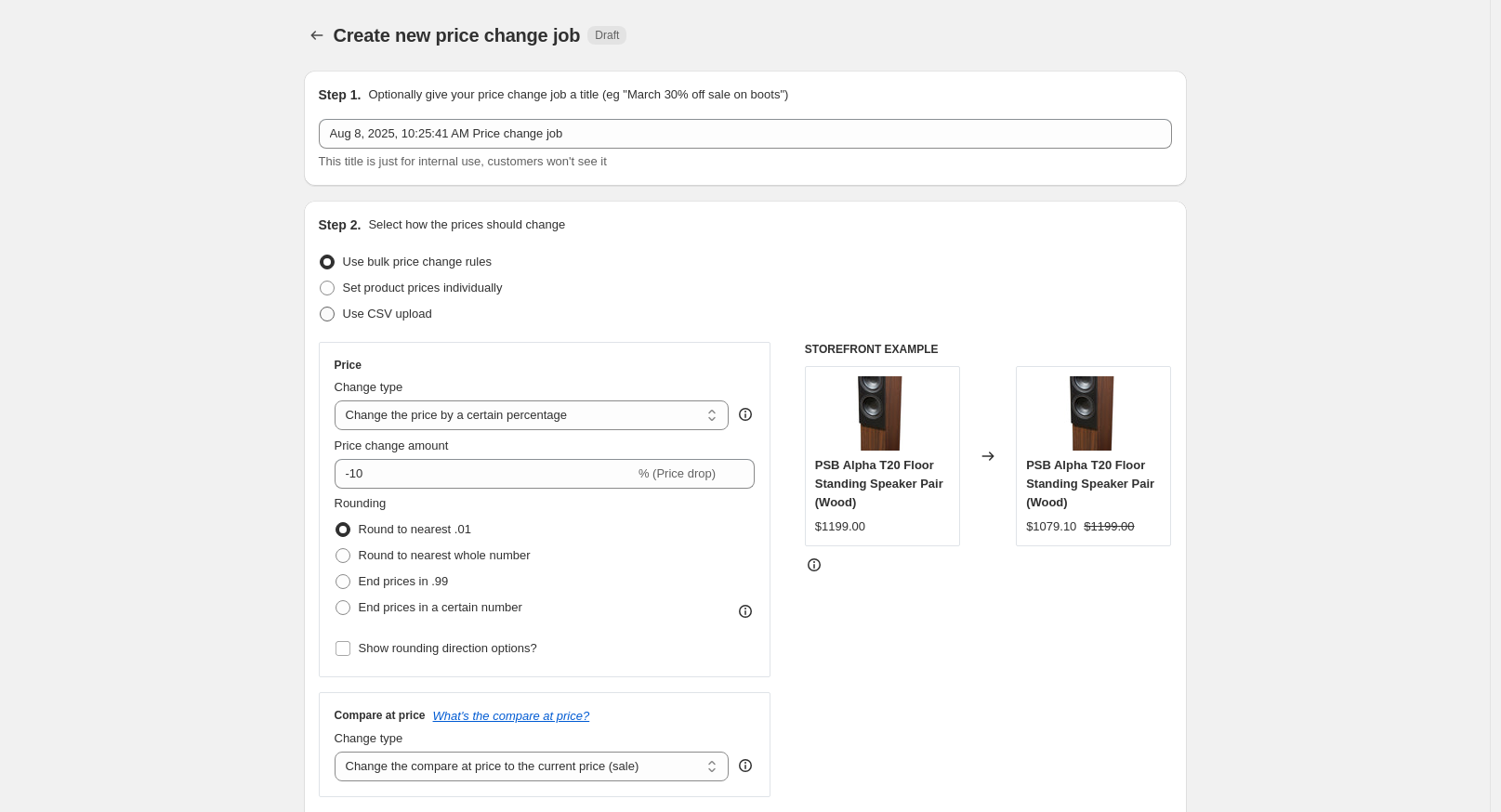 click on "Use CSV upload" at bounding box center [388, 314] 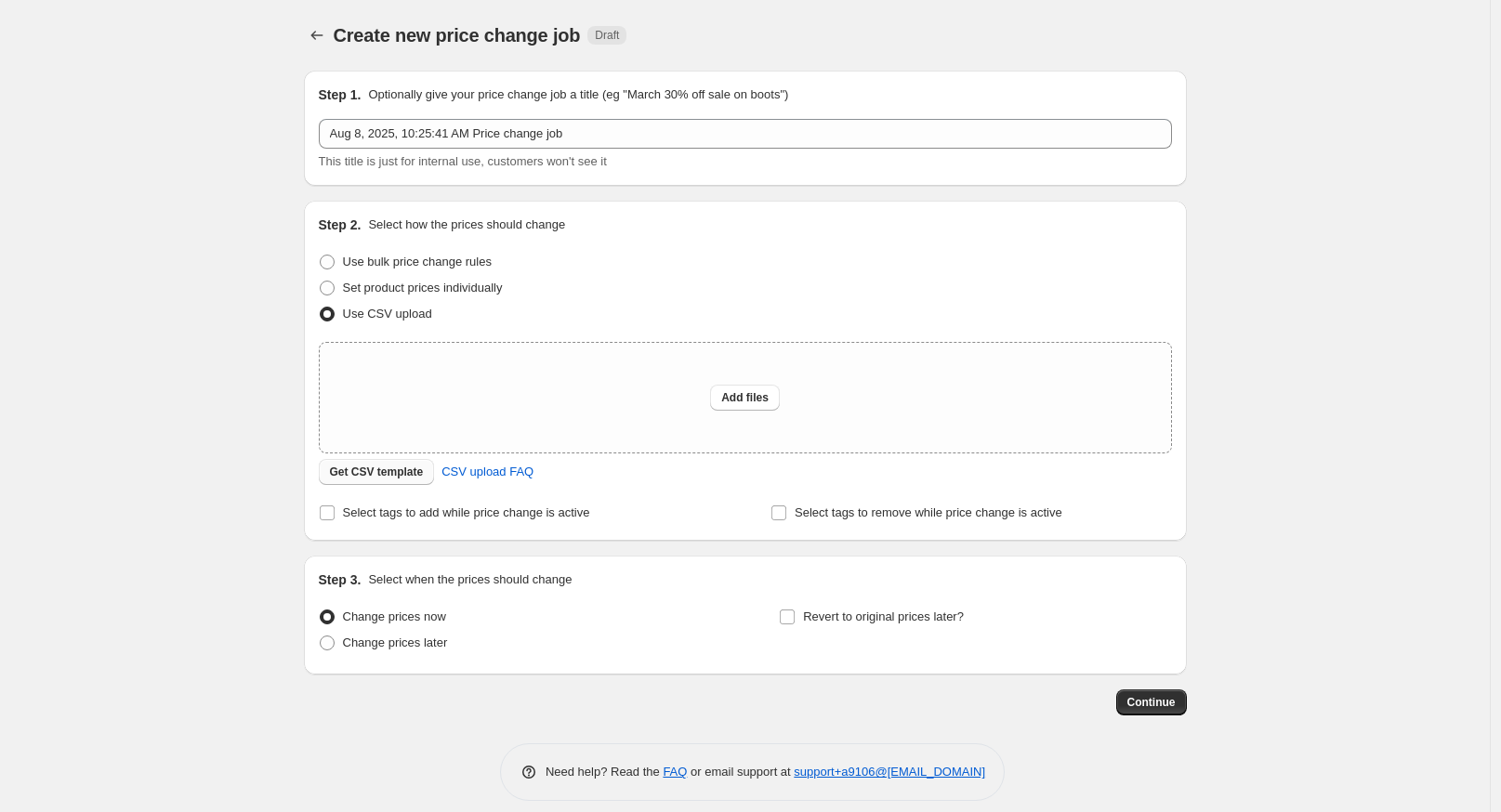 click on "Get CSV template" at bounding box center [376, 472] 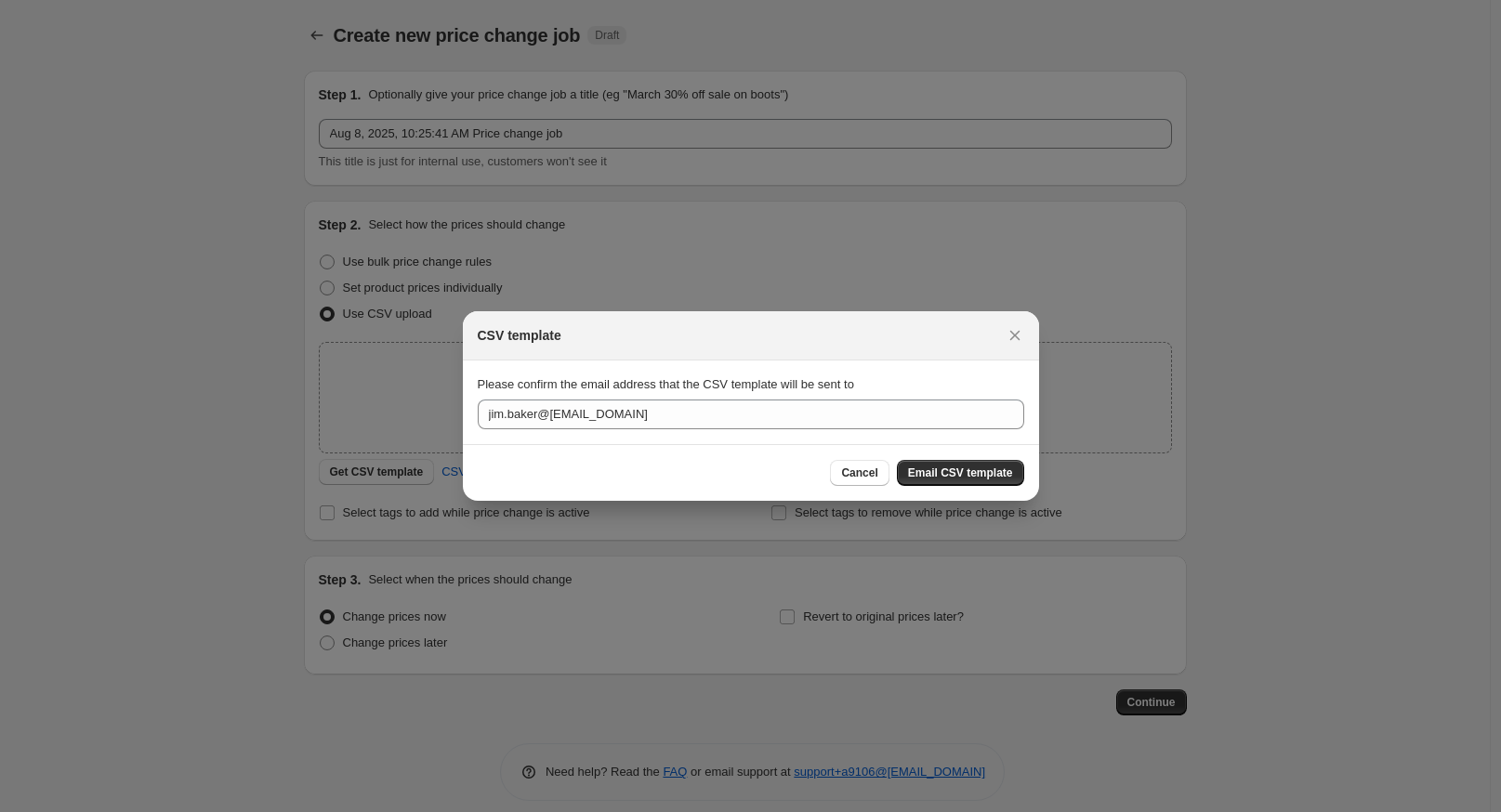 click on "Email CSV template" at bounding box center [960, 473] 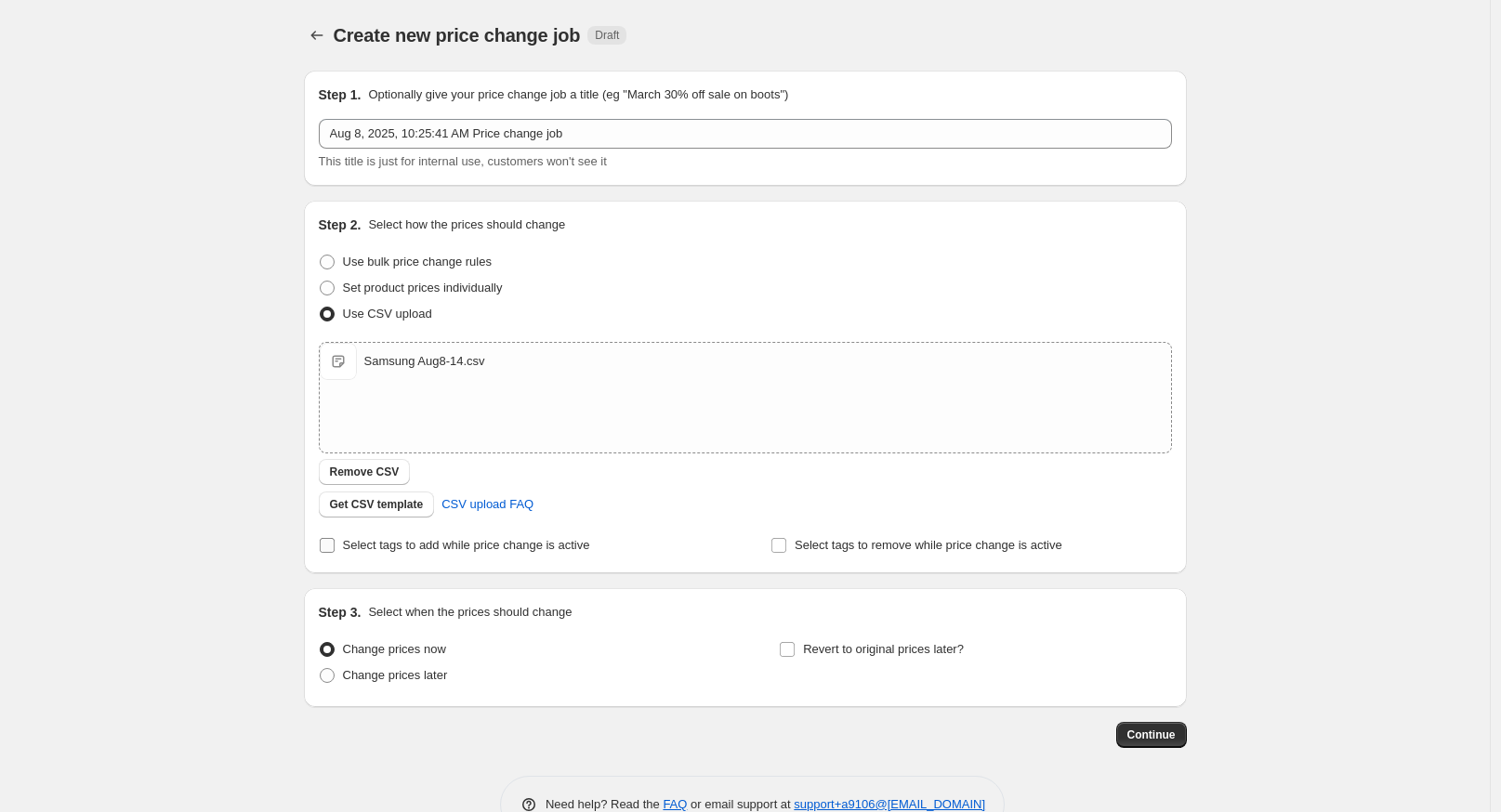 click on "Select tags to add while price change is active" at bounding box center [467, 544] 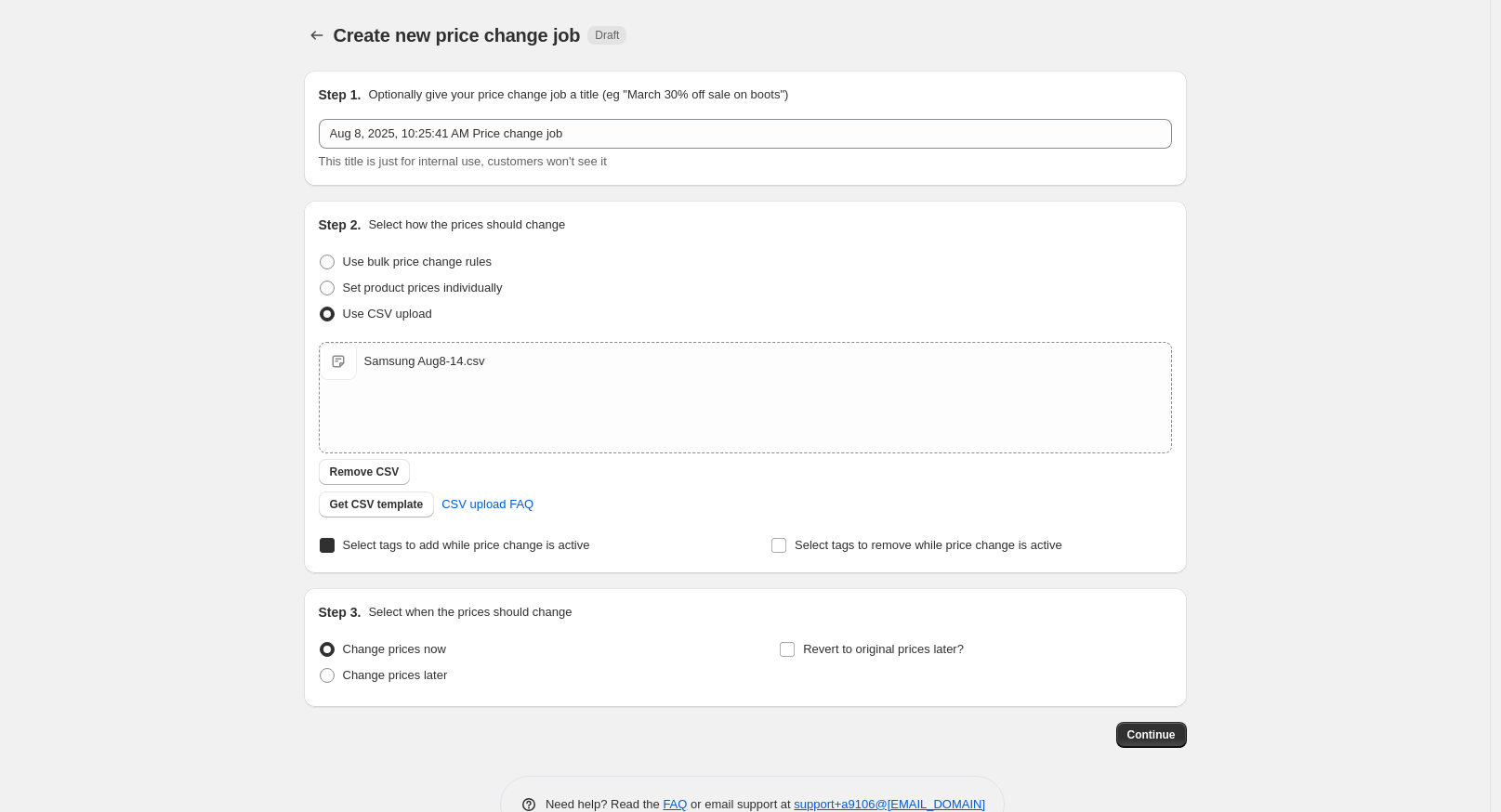 checkbox on "true" 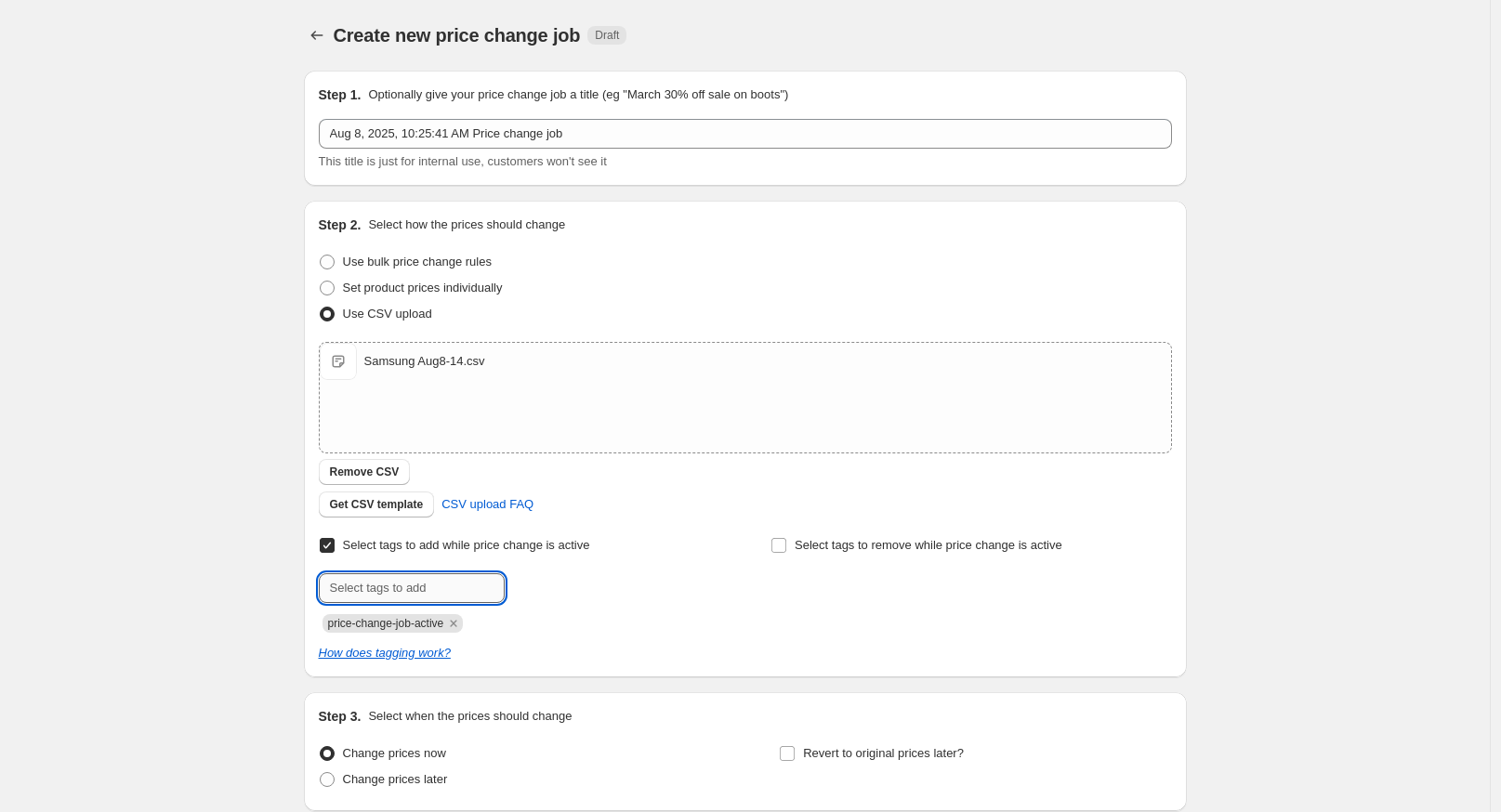 click at bounding box center [412, 588] 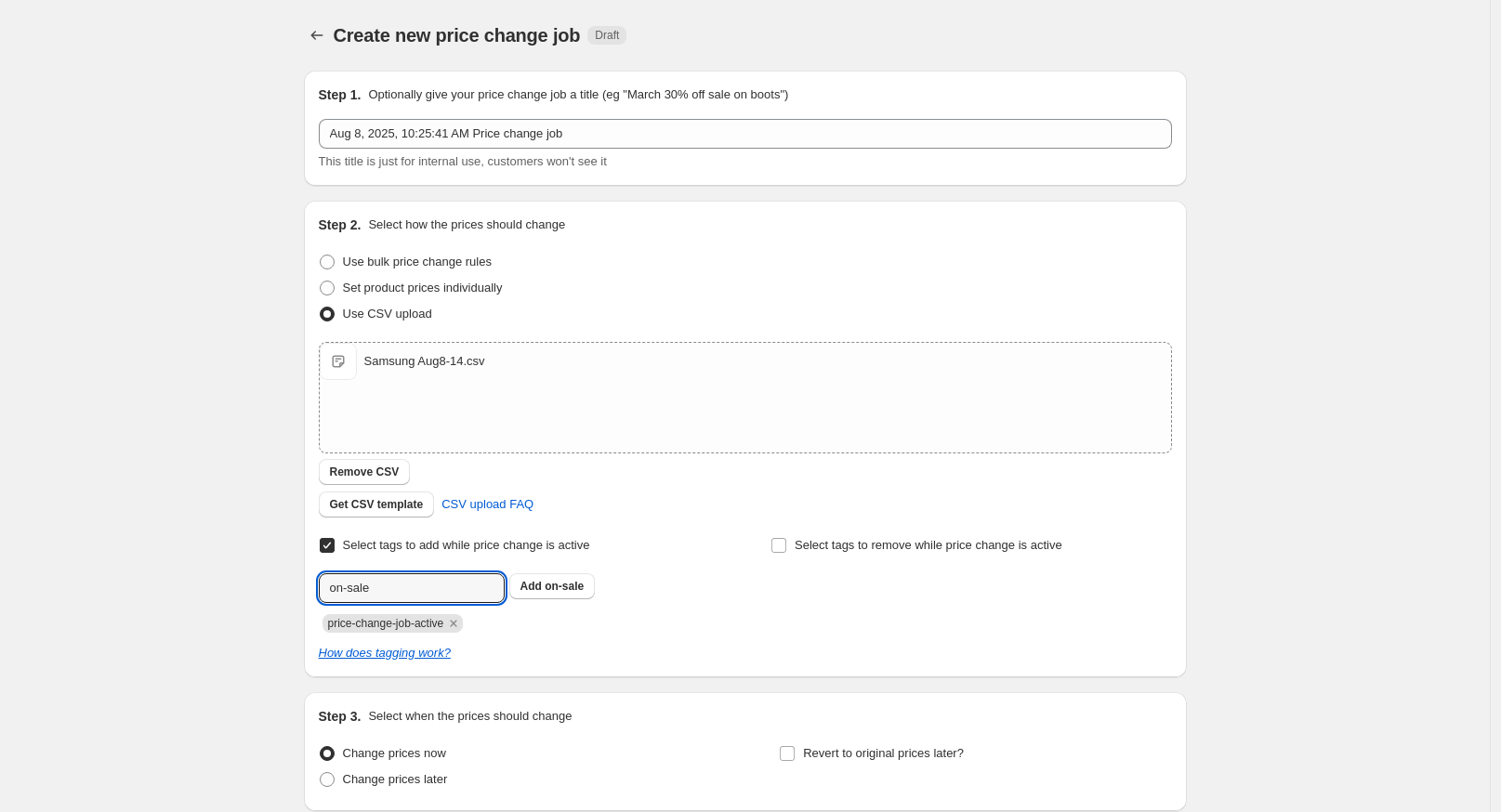 type on "on-sale" 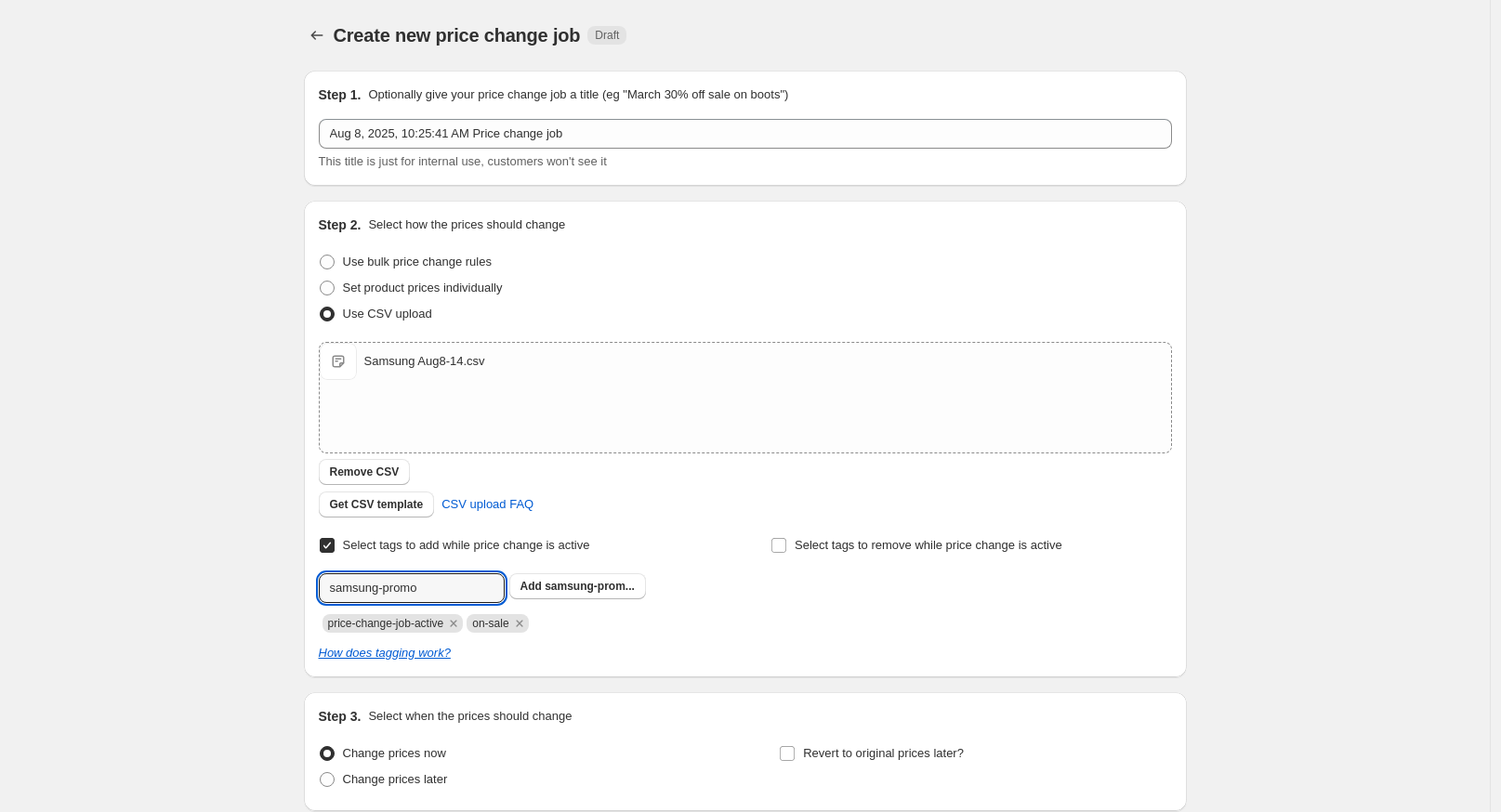 type on "samsung-promo" 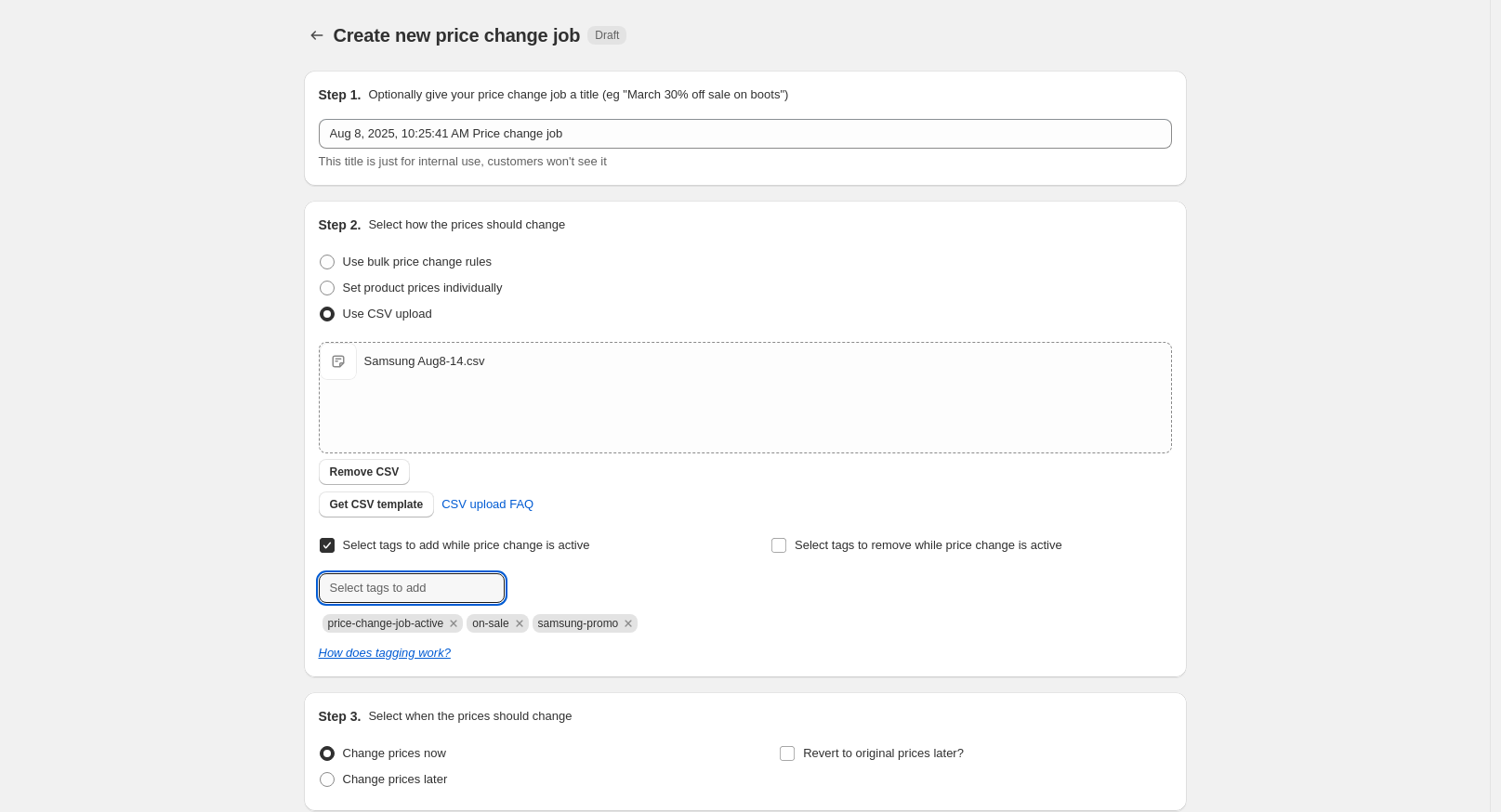 click on "Create new price change job. This page is ready Create new price change job Draft Step 1. Optionally give your price change job a title (eg "March 30% off sale on boots") Aug 8, 2025, 10:25:41 AM Price change job This title is just for internal use, customers won't see it Step 2. Select how the prices should change Use bulk price change rules Set product prices individually Use CSV upload Upload files Samsung Aug8-14.csv Samsung Aug8-14.csv Remove CSV Get CSV template CSV upload FAQ Select tags to add while price change is active Submit price-change-job-active on-sale samsung-promo Select tags to remove while price change is active How does tagging work? Step 3. Select when the prices should change Change prices now Change prices later Revert to original prices later? Continue Need help? Read the   FAQ   or email support at   support+a9106@northern-apps.com" at bounding box center (744, 482) 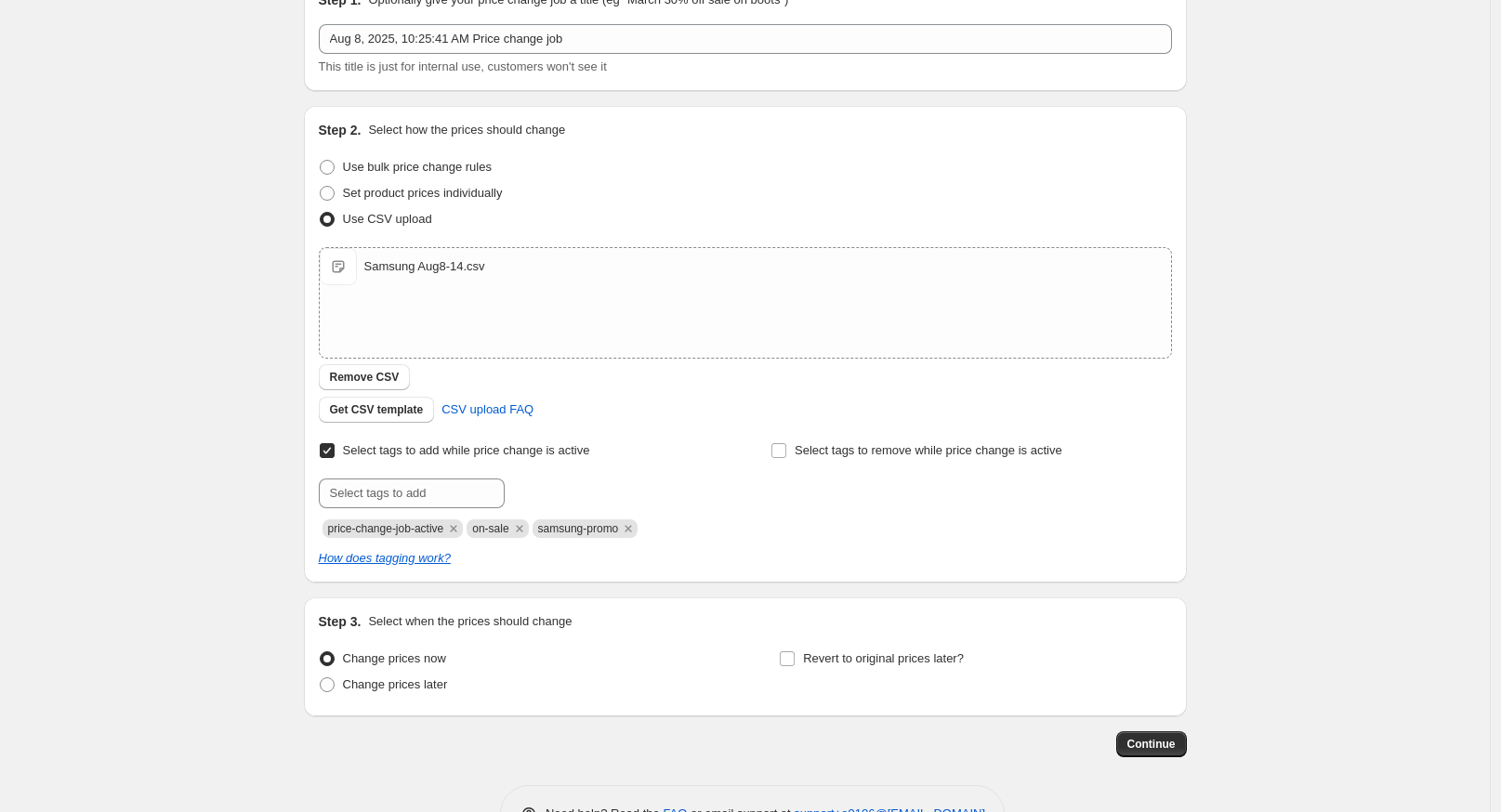 scroll, scrollTop: 152, scrollLeft: 0, axis: vertical 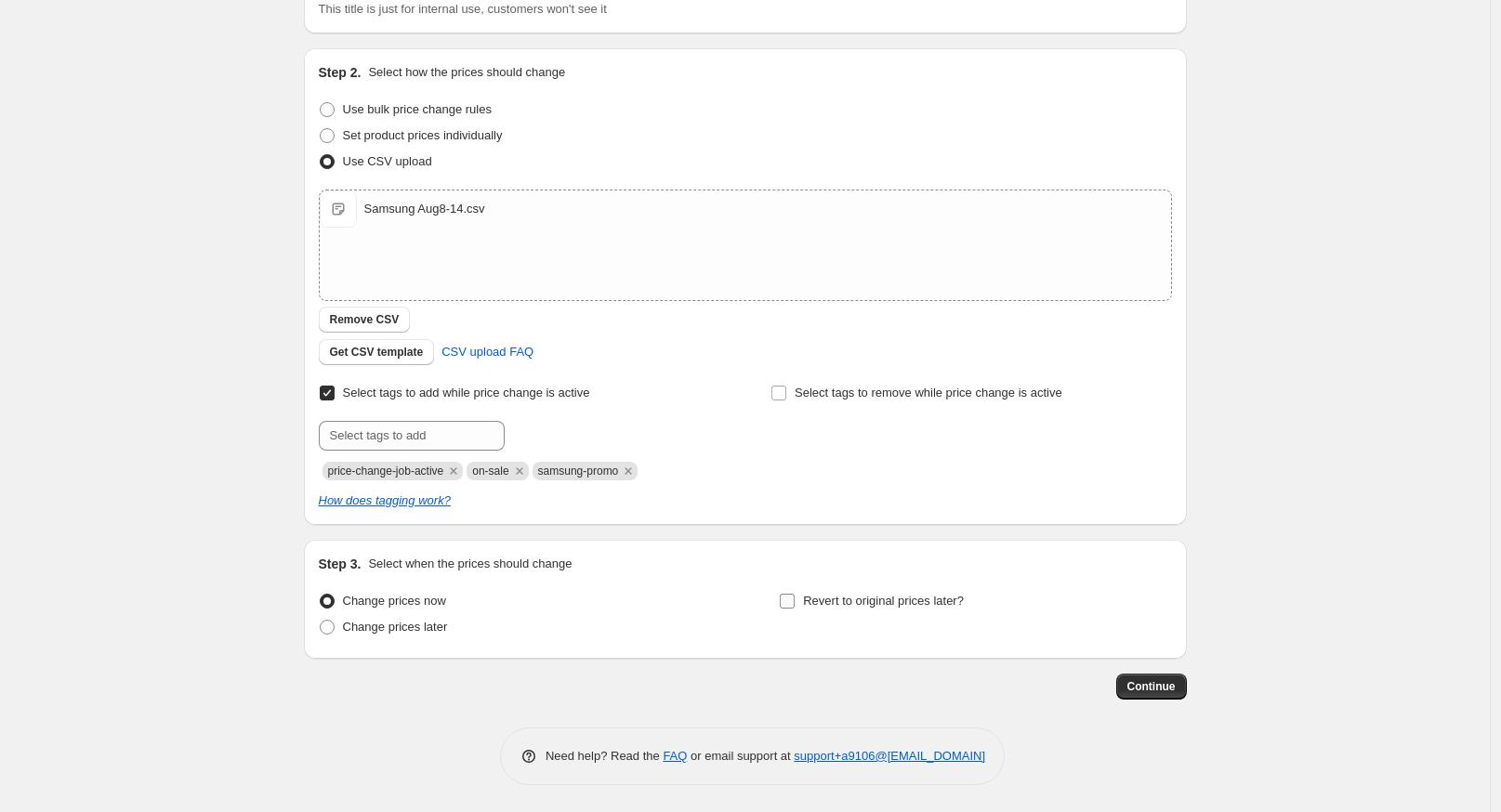 click on "Revert to original prices later?" at bounding box center (787, 601) 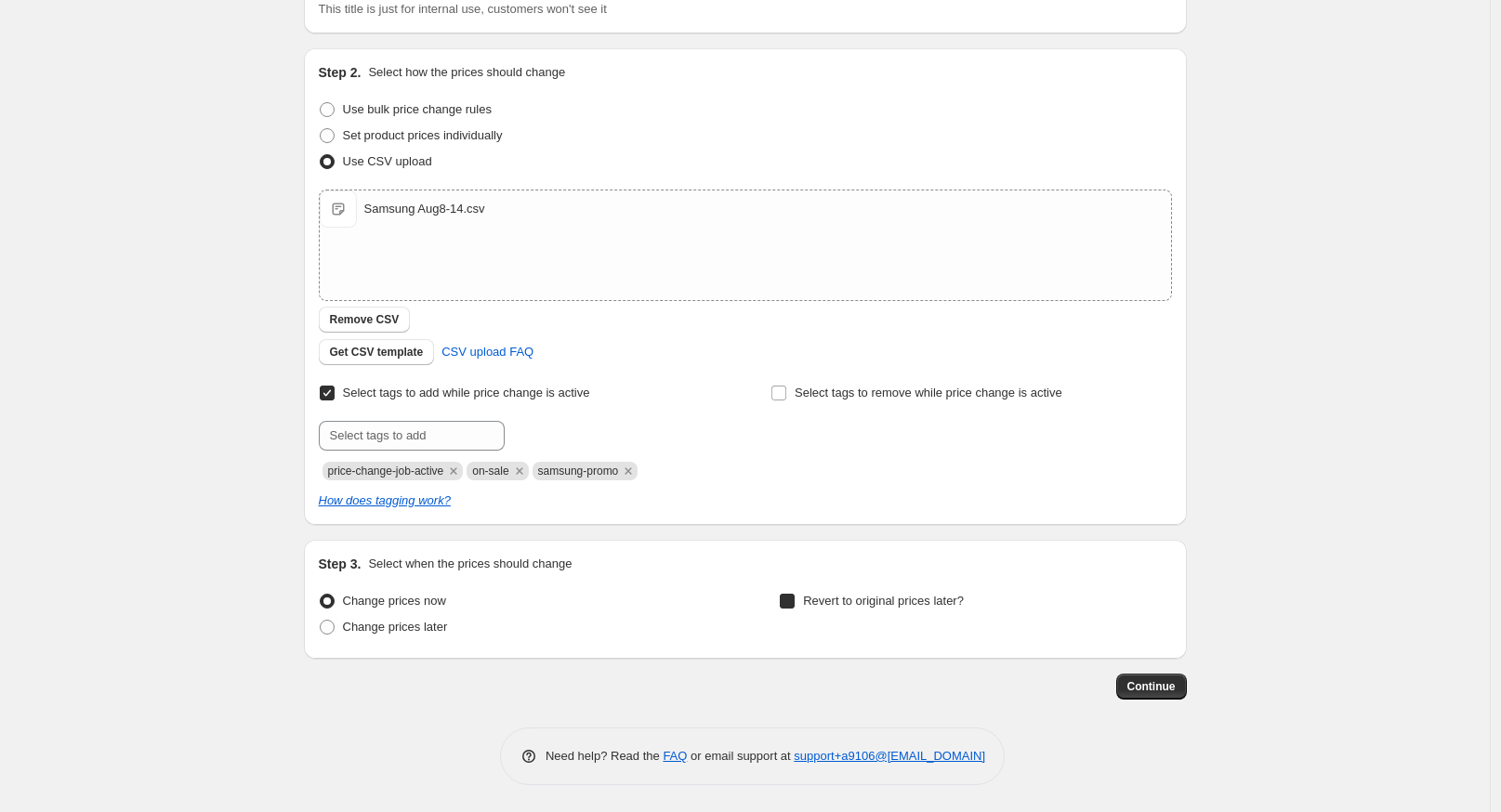 checkbox on "true" 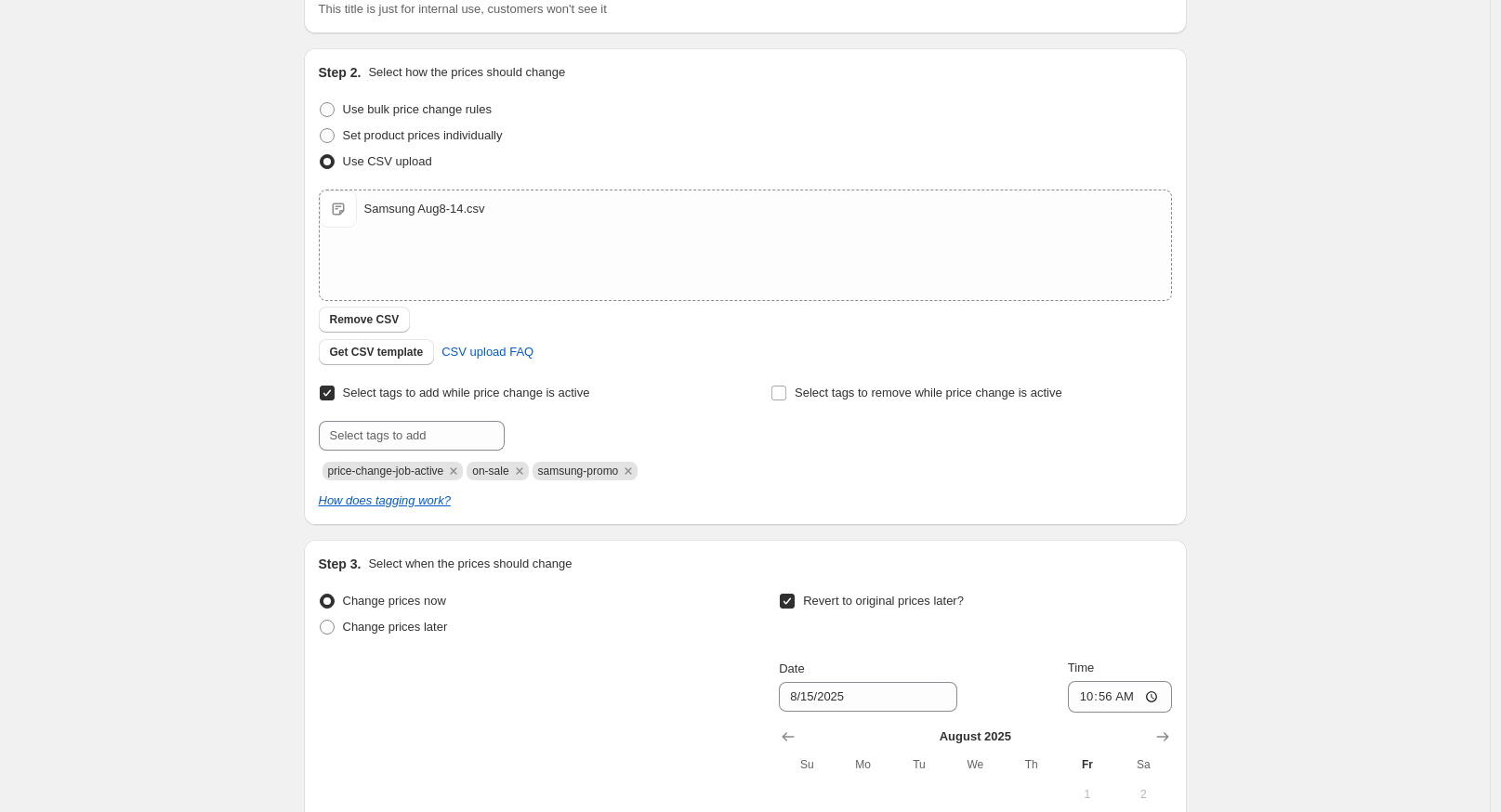 click on "Time" at bounding box center (1081, 667) 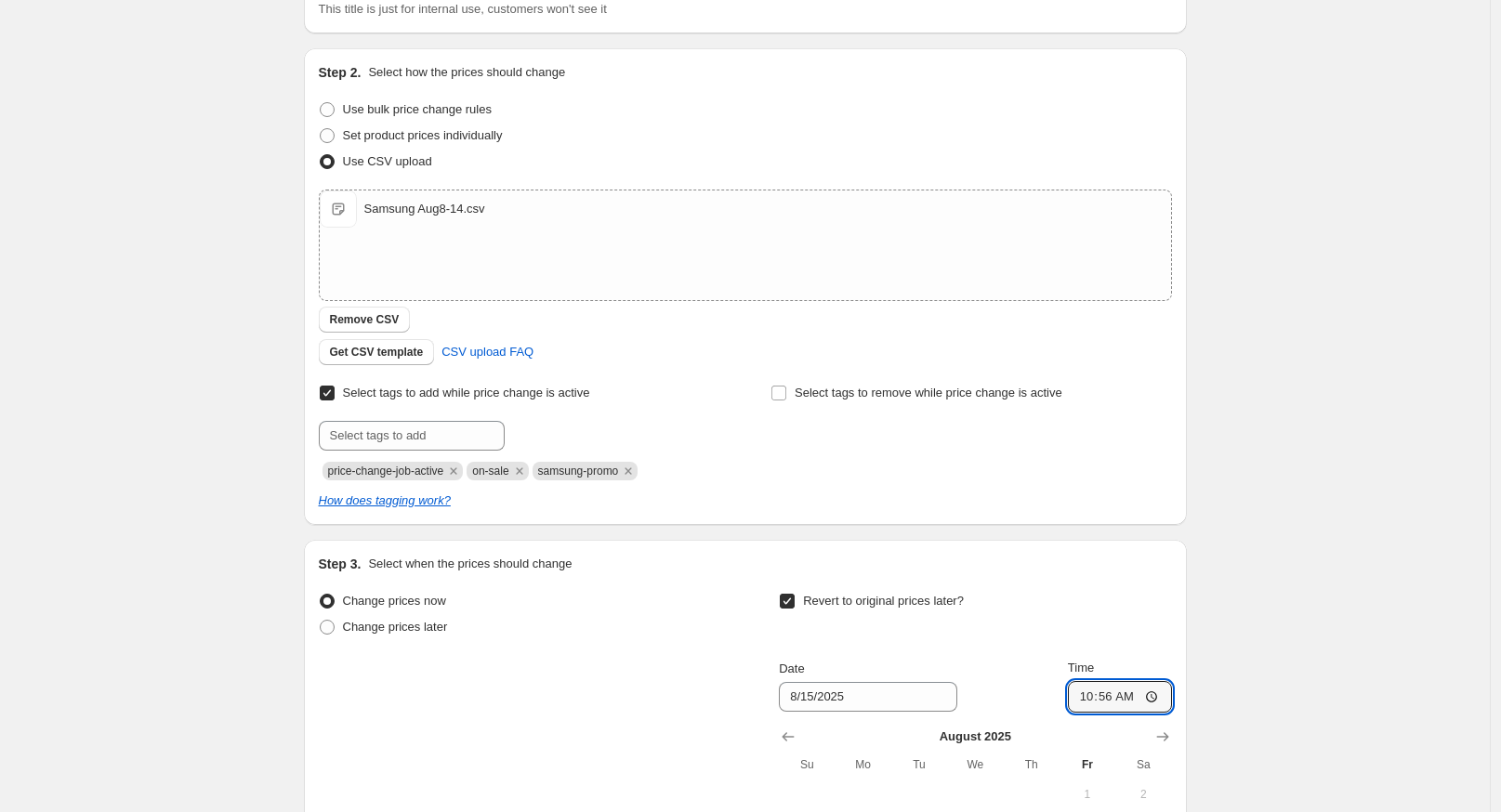click on "10:56" at bounding box center (1120, 697) 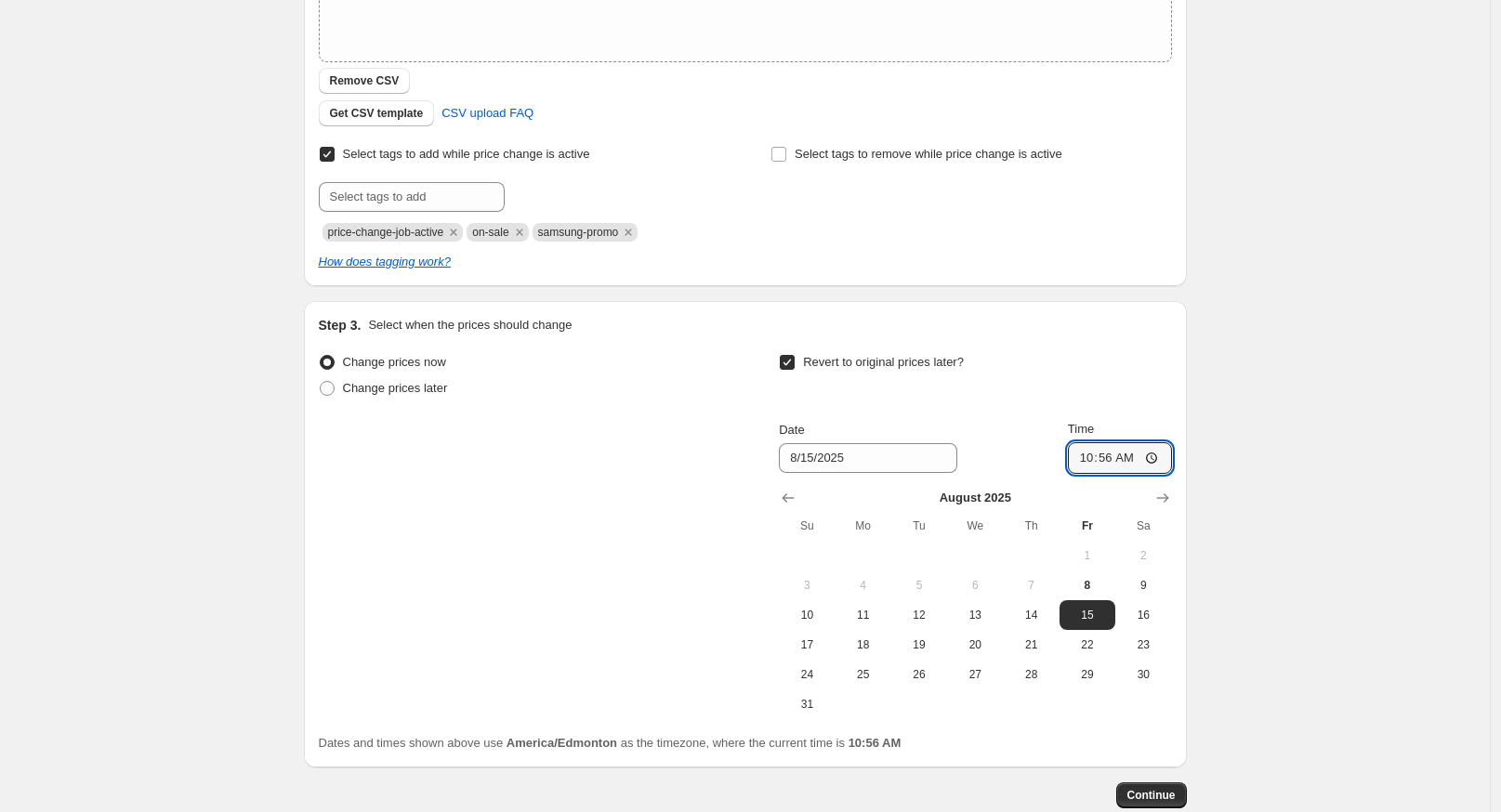 scroll, scrollTop: 499, scrollLeft: 0, axis: vertical 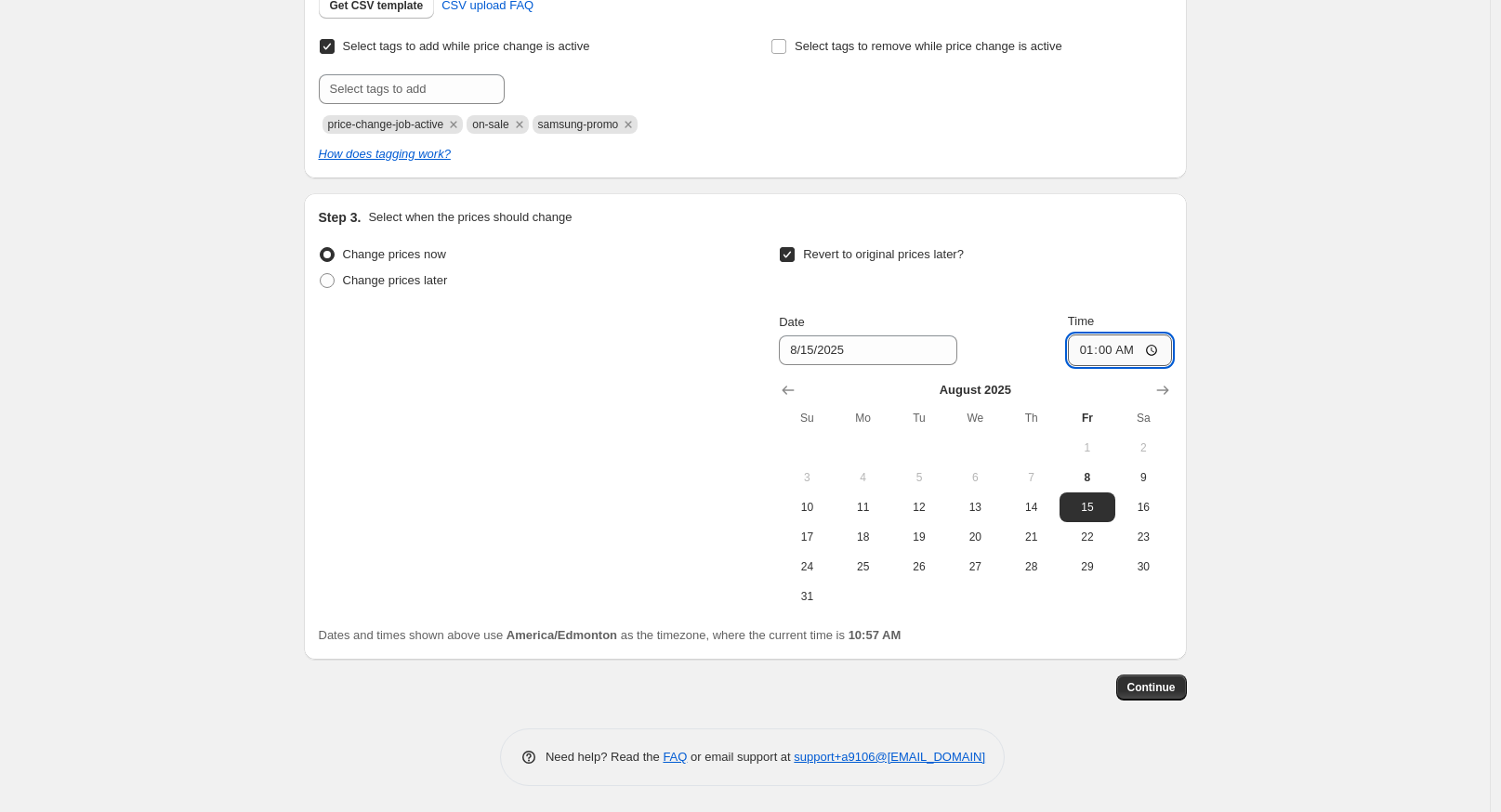 type on "01:01" 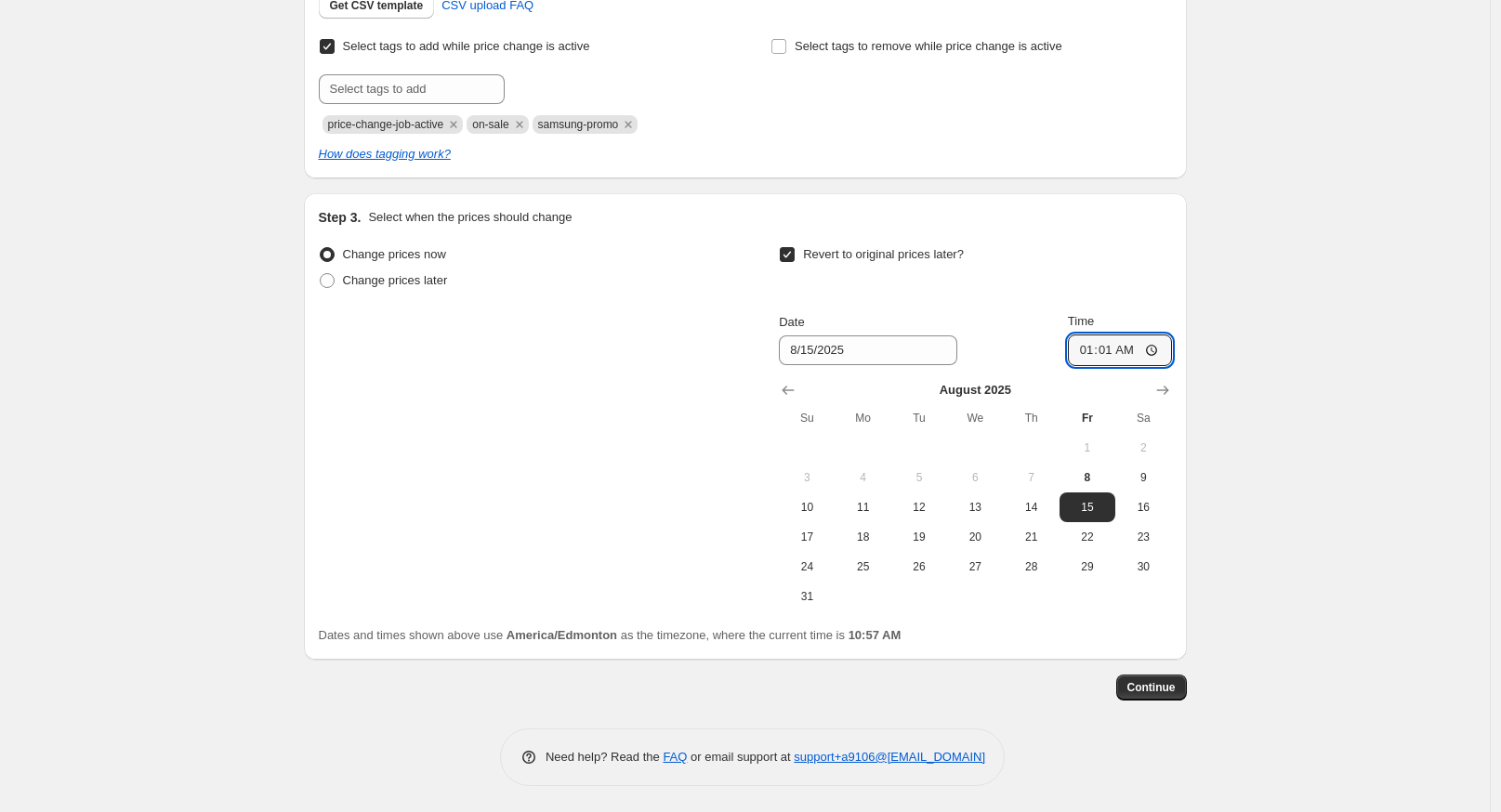 click on "Create new price change job. This page is ready Create new price change job Draft Step 1. Optionally give your price change job a title (eg "March 30% off sale on boots") Aug 8, 2025, 10:25:41 AM Price change job This title is just for internal use, customers won't see it Step 2. Select how the prices should change Use bulk price change rules Set product prices individually Use CSV upload Upload files Samsung Aug8-14.csv Samsung Aug8-14.csv Remove CSV Get CSV template CSV upload FAQ Select tags to add while price change is active Submit price-change-job-active on-sale samsung-promo Select tags to remove while price change is active How does tagging work? Step 3. Select when the prices should change Change prices now Change prices later Revert to original prices later? Date 8/15/2025 Time 01:01 August   2025 Su Mo Tu We Th Fr Sa 1 2 3 4 5 6 7 8 9 10 11 12 13 14 15 16 17 18 19 20 21 22 23 24 25 26 27 28 29 30 31 Dates and times shown above use   America/Edmonton   as the timezone, where the current time is" at bounding box center [744, 157] 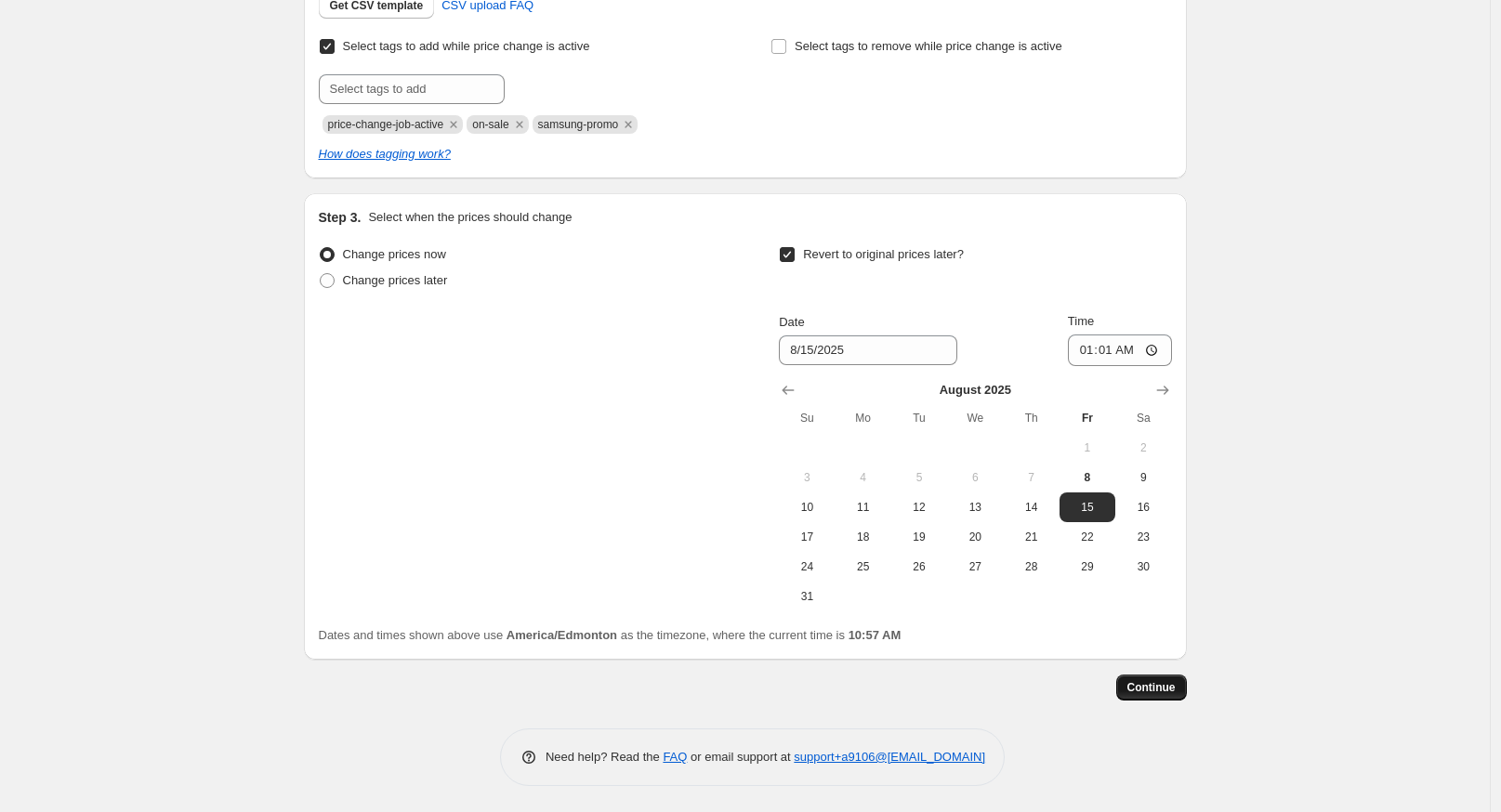 click on "Continue" at bounding box center (1152, 688) 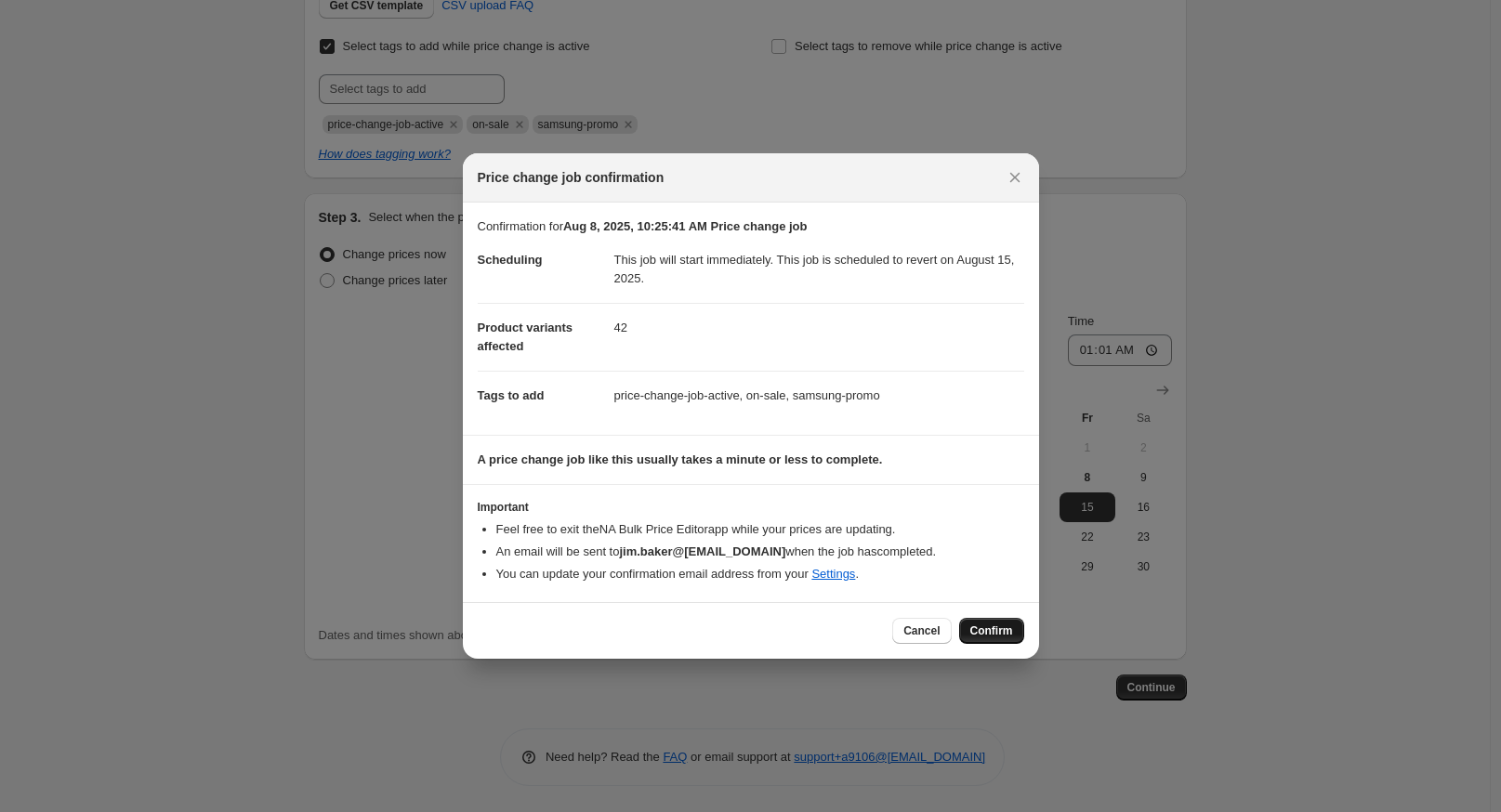 click on "Confirm" at bounding box center (992, 631) 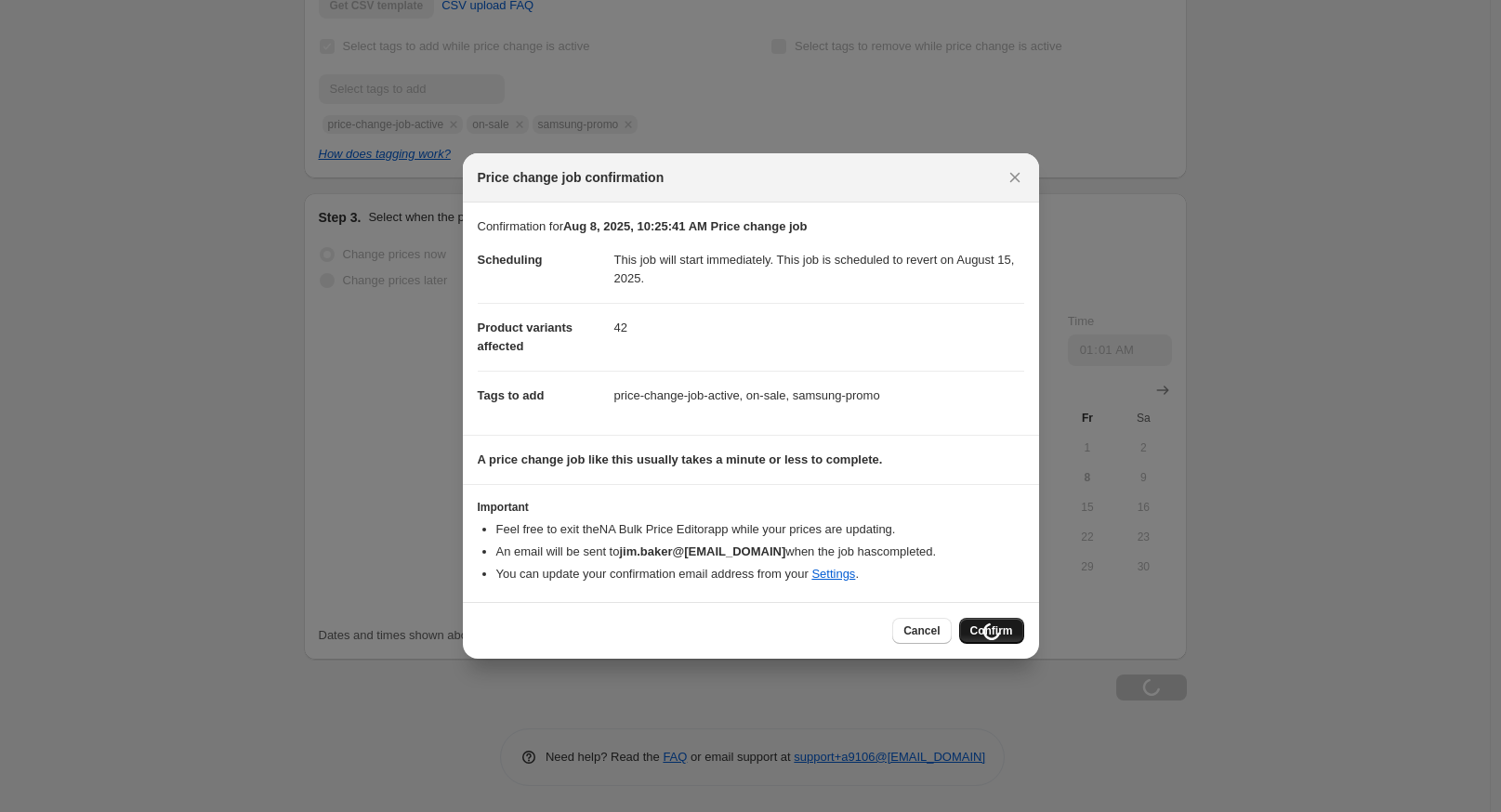 scroll, scrollTop: 562, scrollLeft: 0, axis: vertical 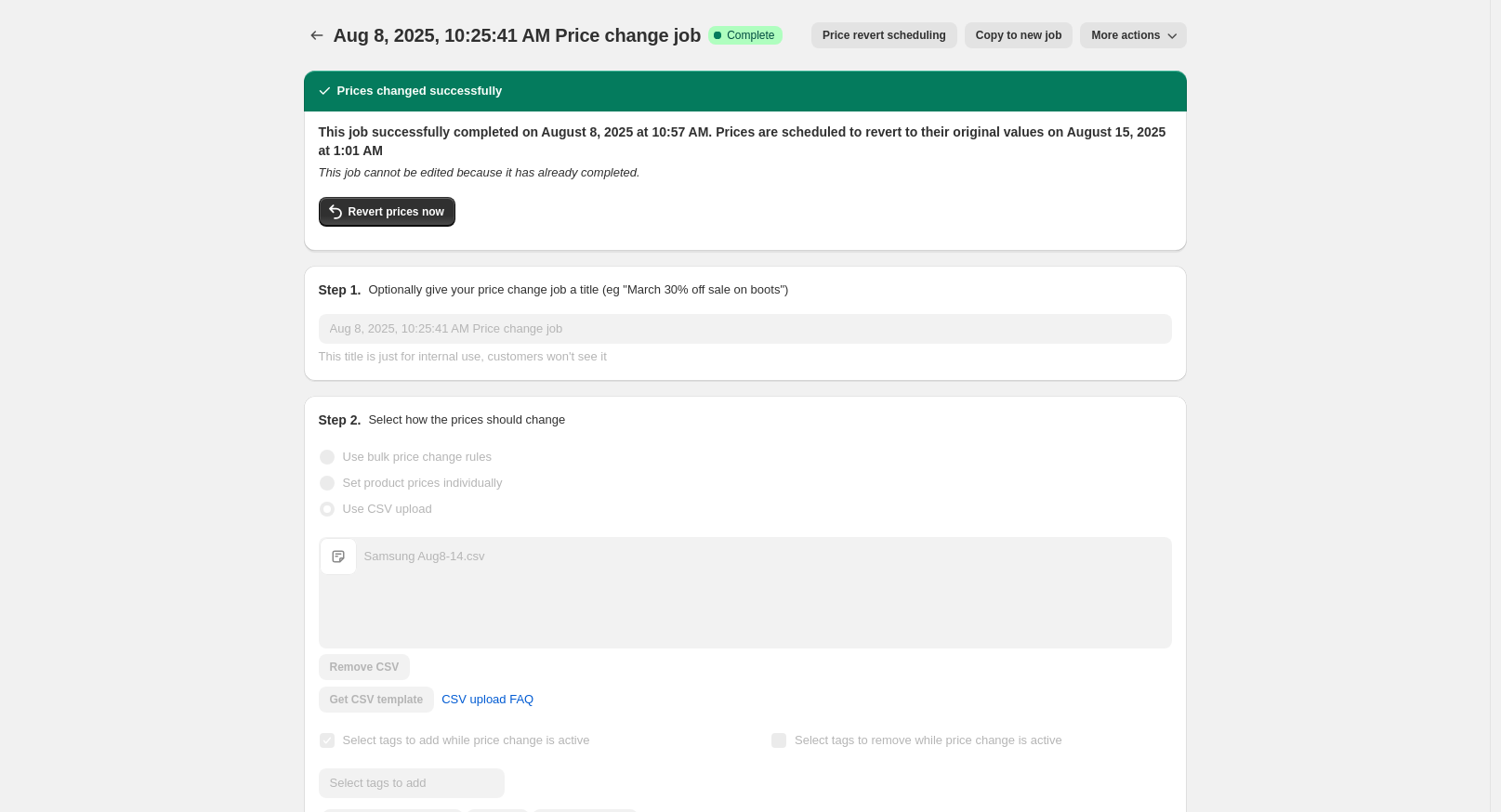 drag, startPoint x: 203, startPoint y: 152, endPoint x: 165, endPoint y: 156, distance: 38.2099 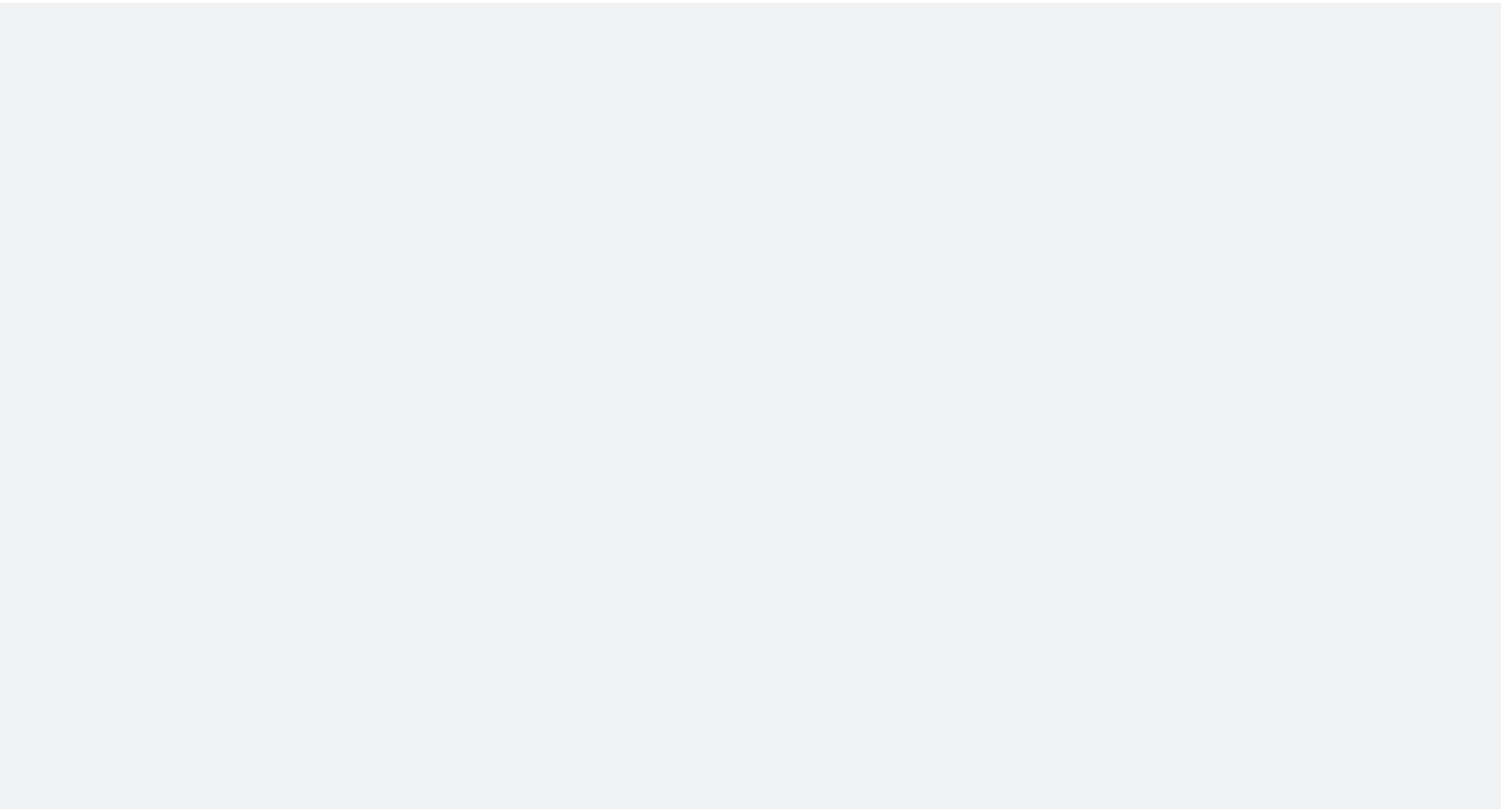 scroll, scrollTop: 0, scrollLeft: 0, axis: both 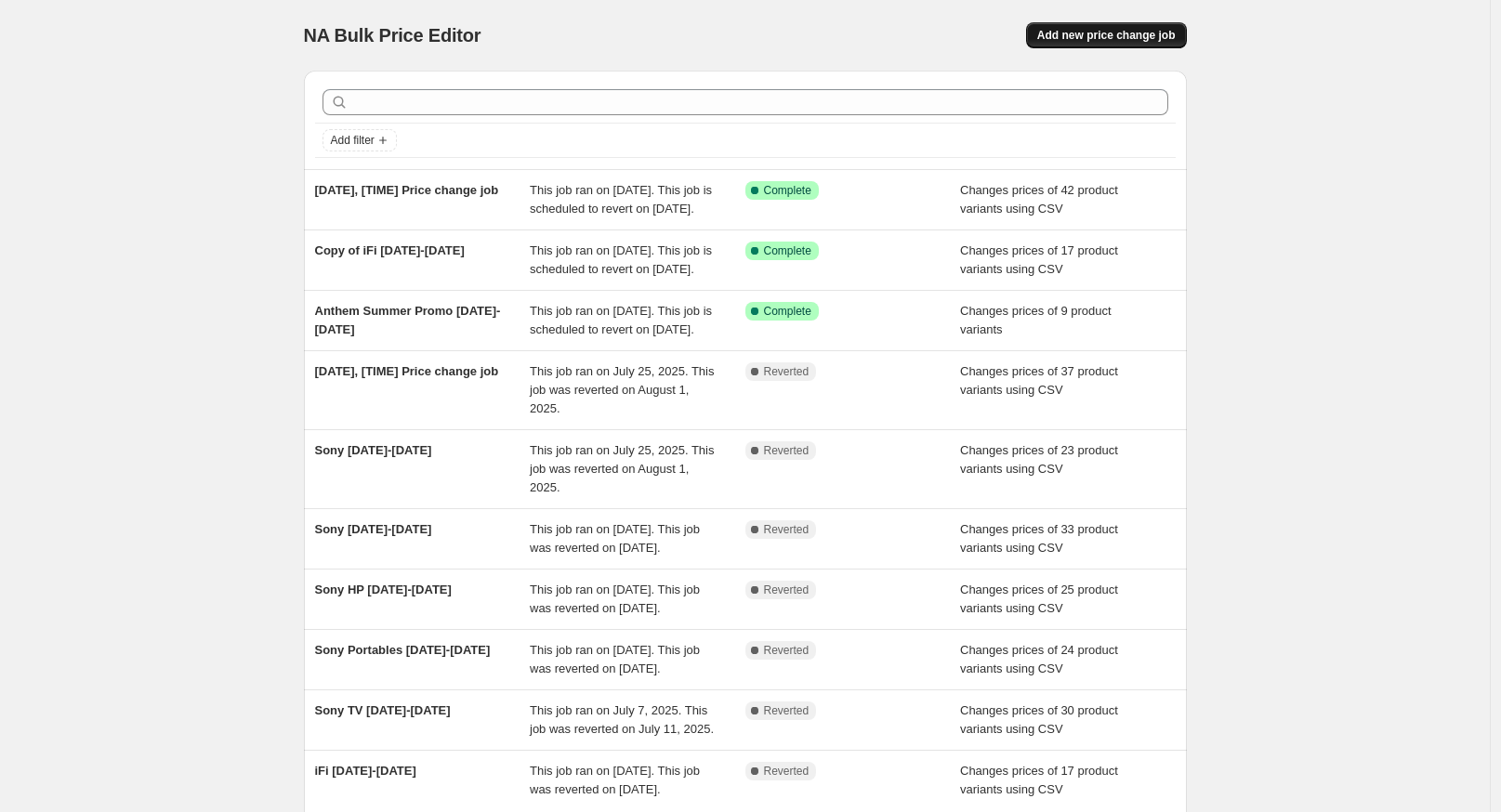 click on "Add new price change job" at bounding box center [1106, 35] 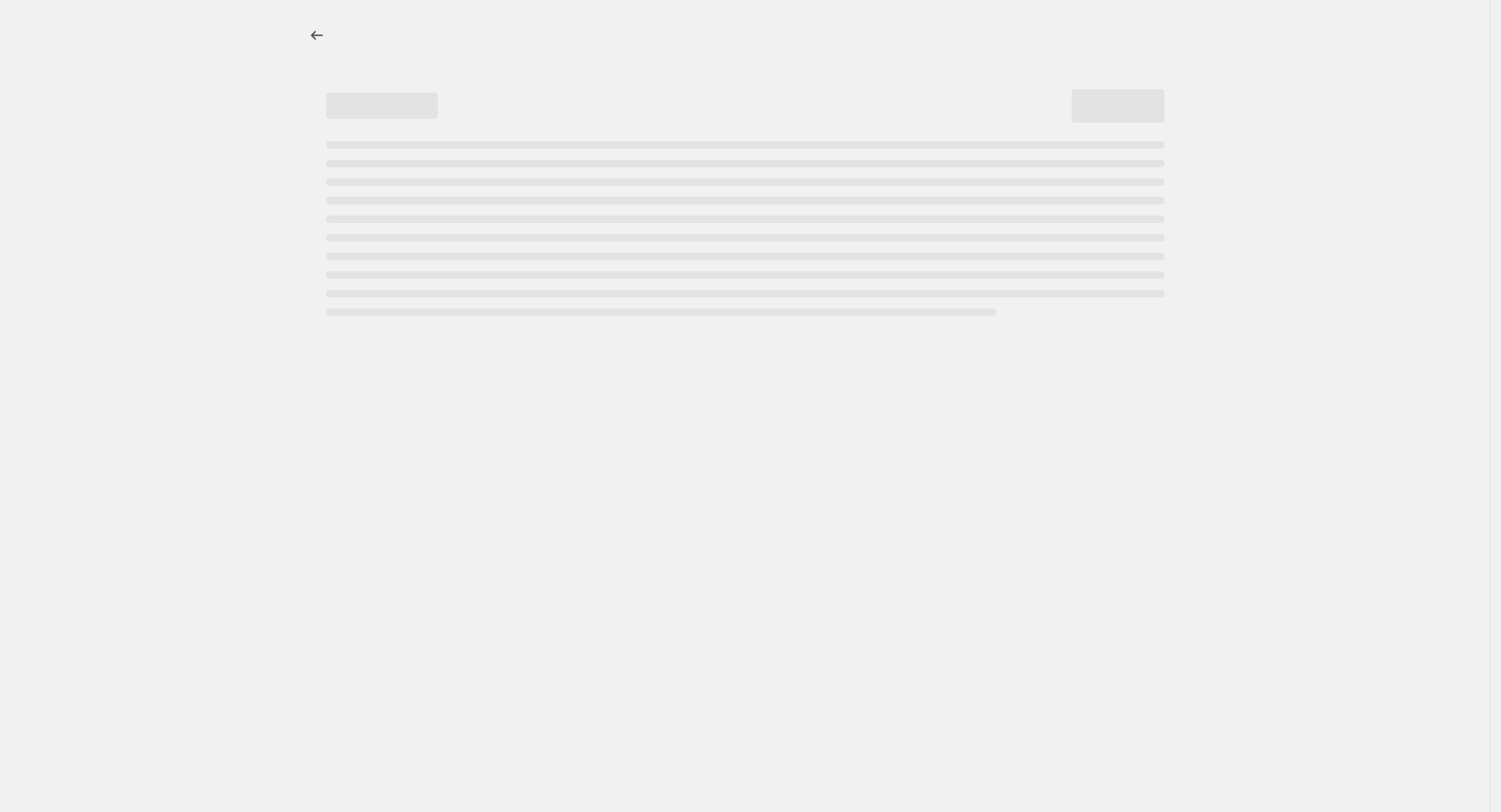 select on "percentage" 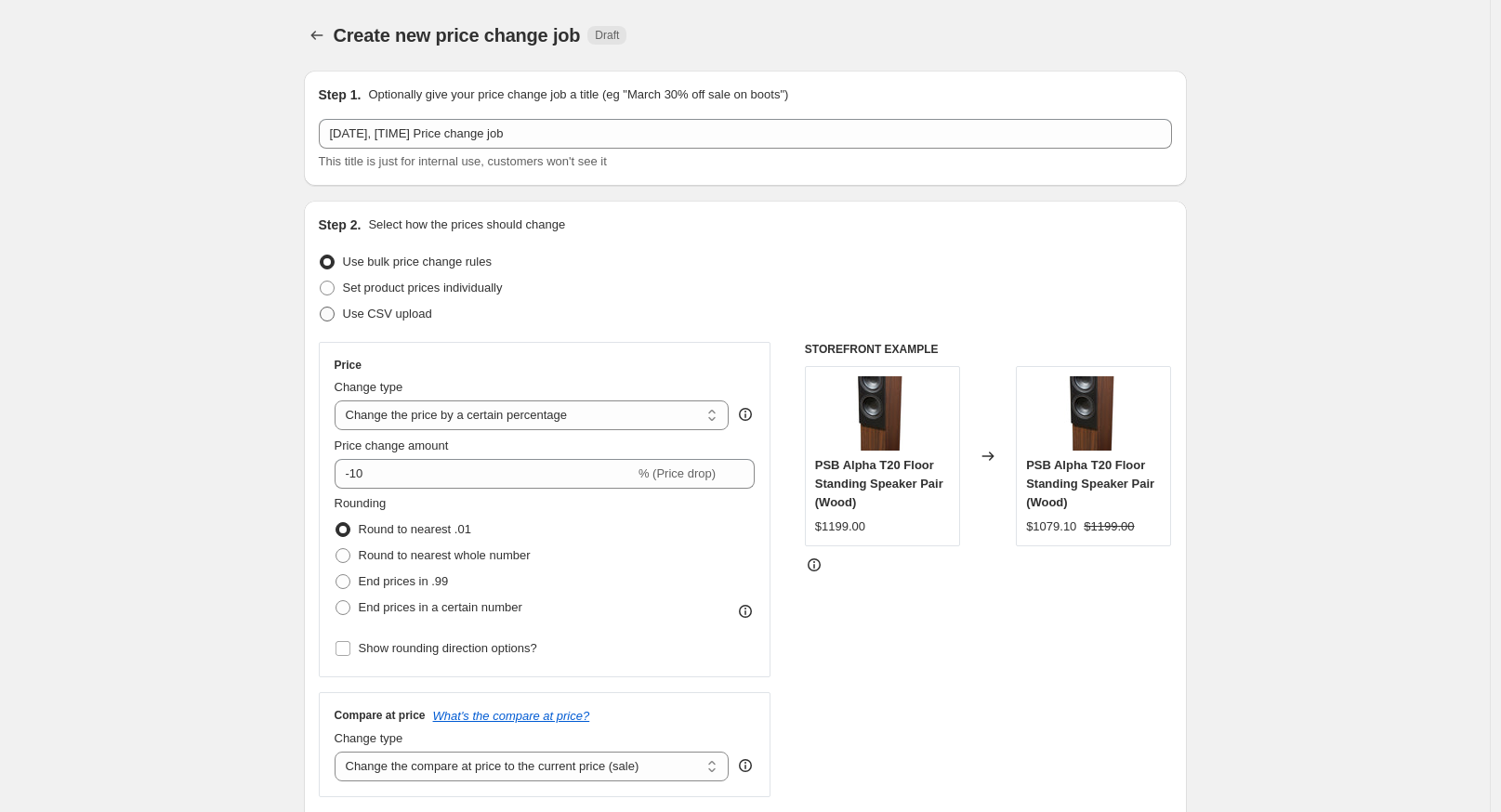 click on "Use CSV upload" at bounding box center [388, 313] 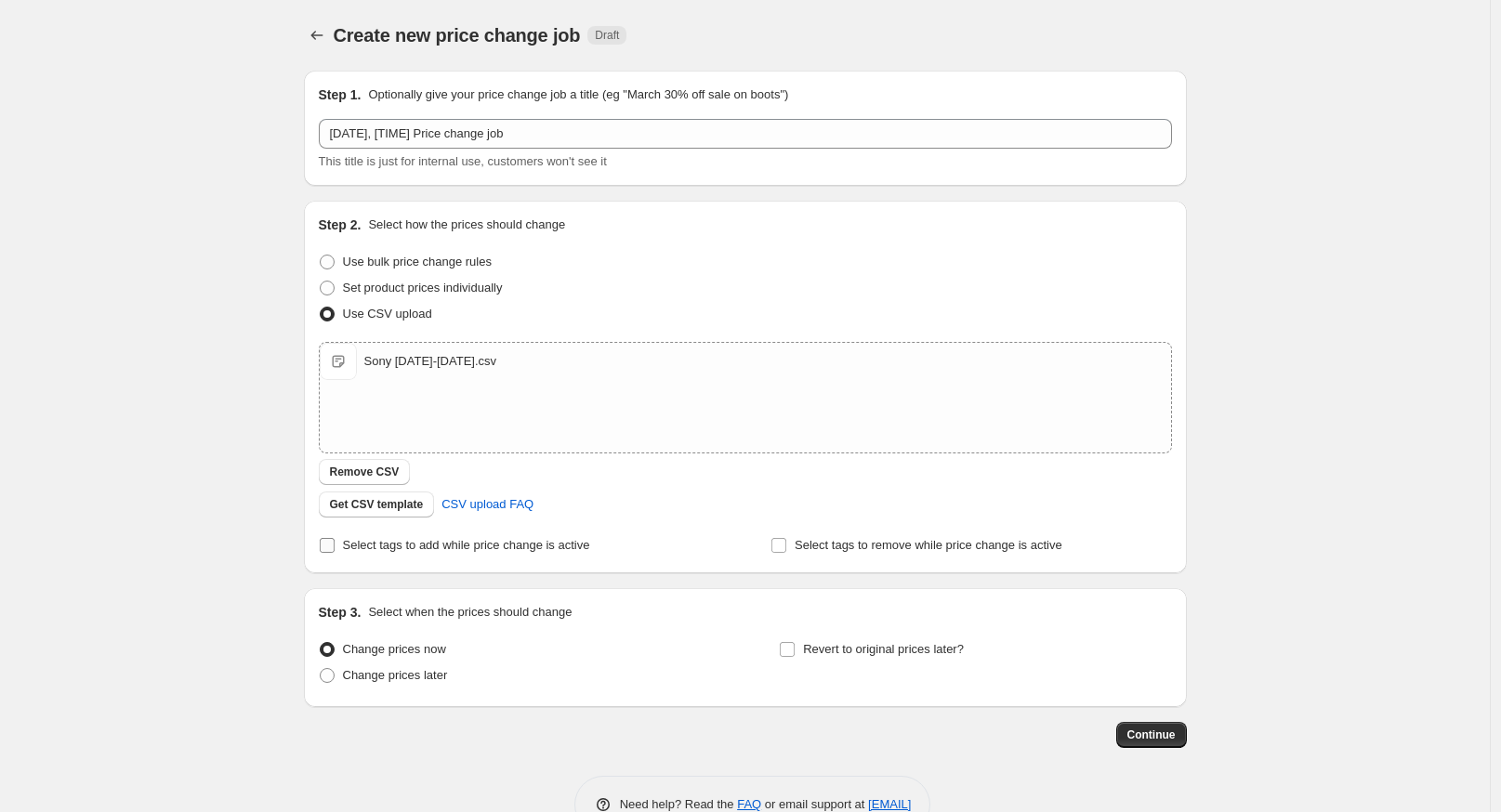 click on "Select tags to add while price change is active" at bounding box center (327, 545) 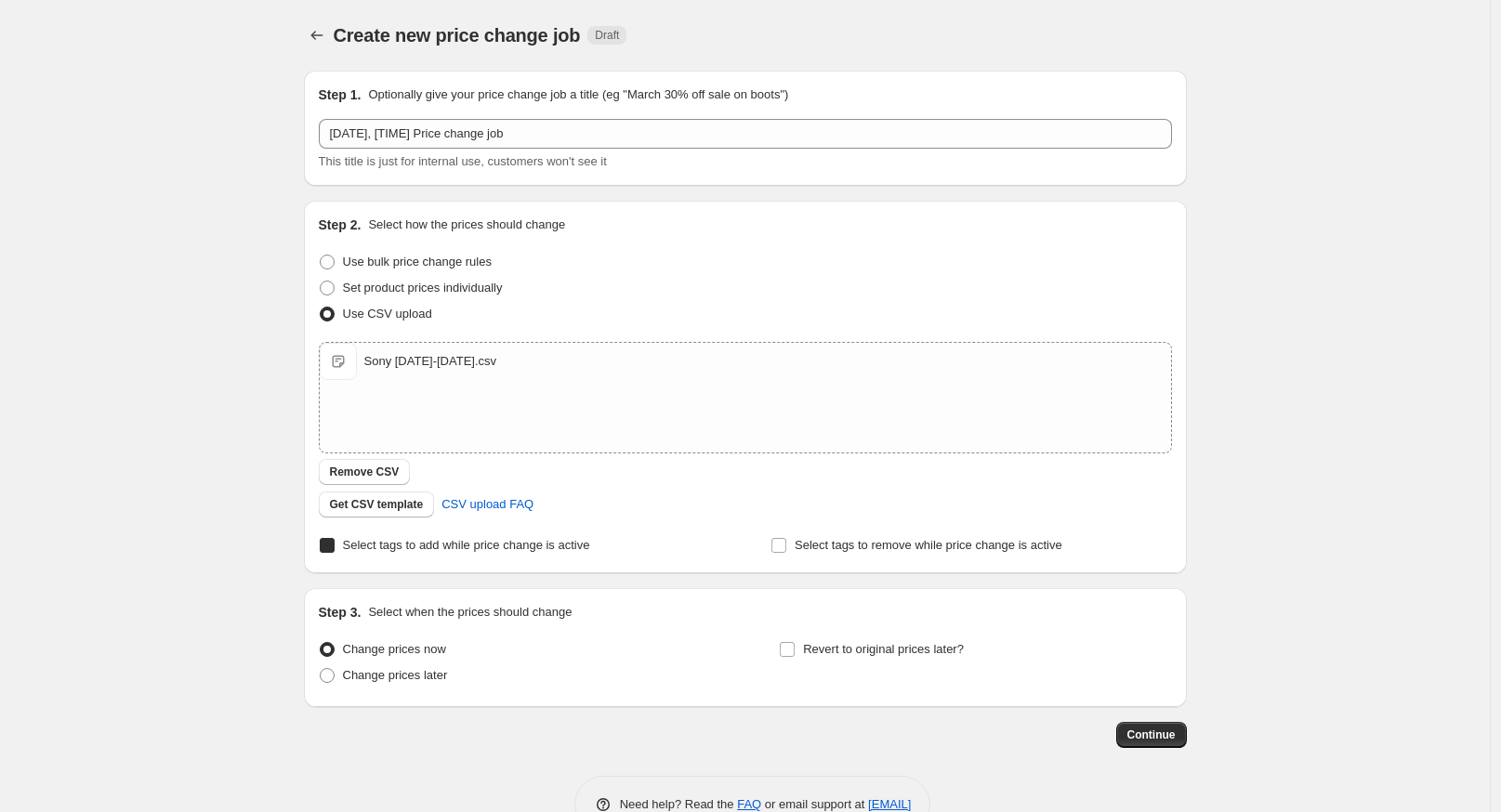 checkbox on "true" 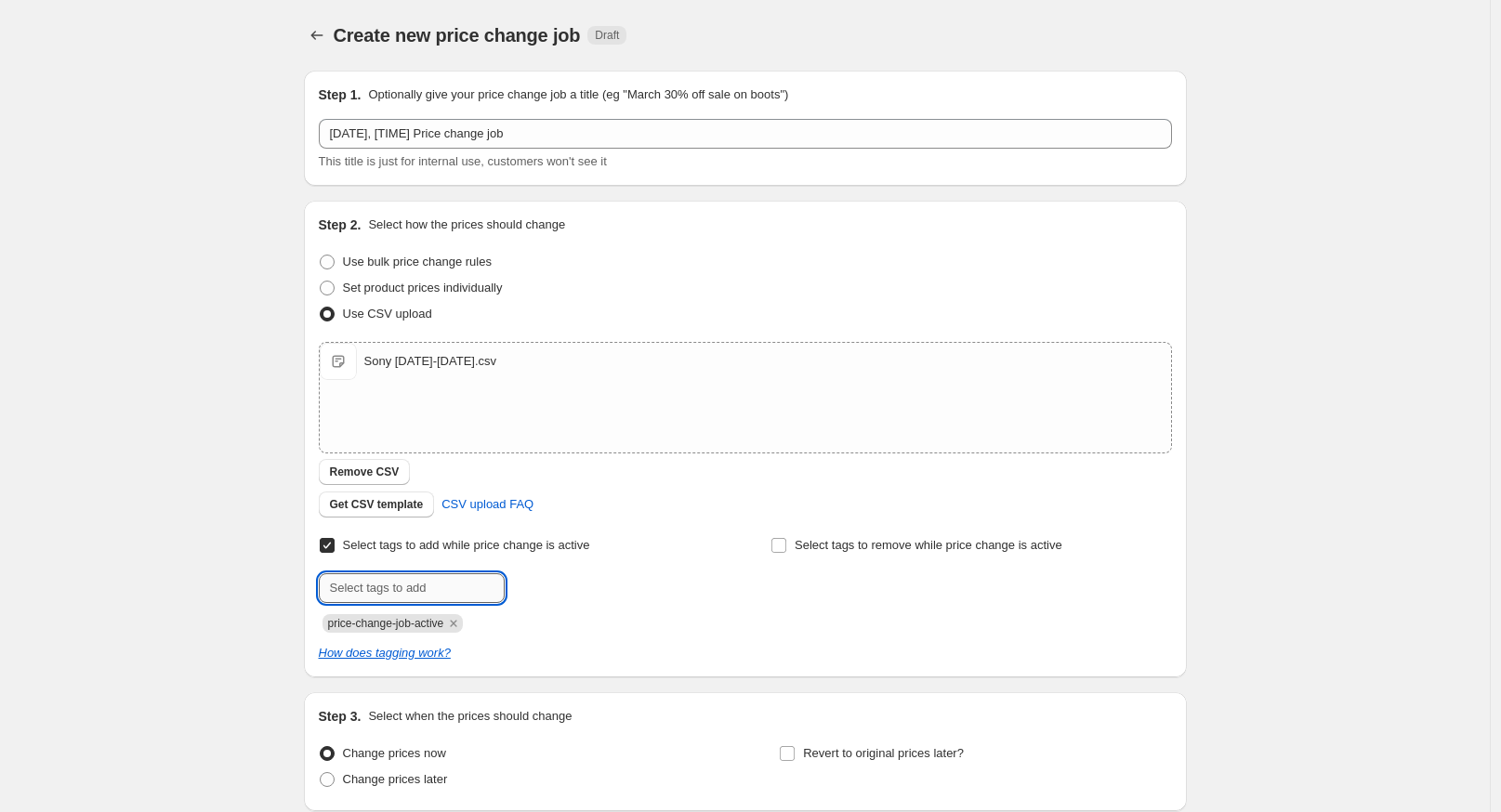 click at bounding box center (412, 588) 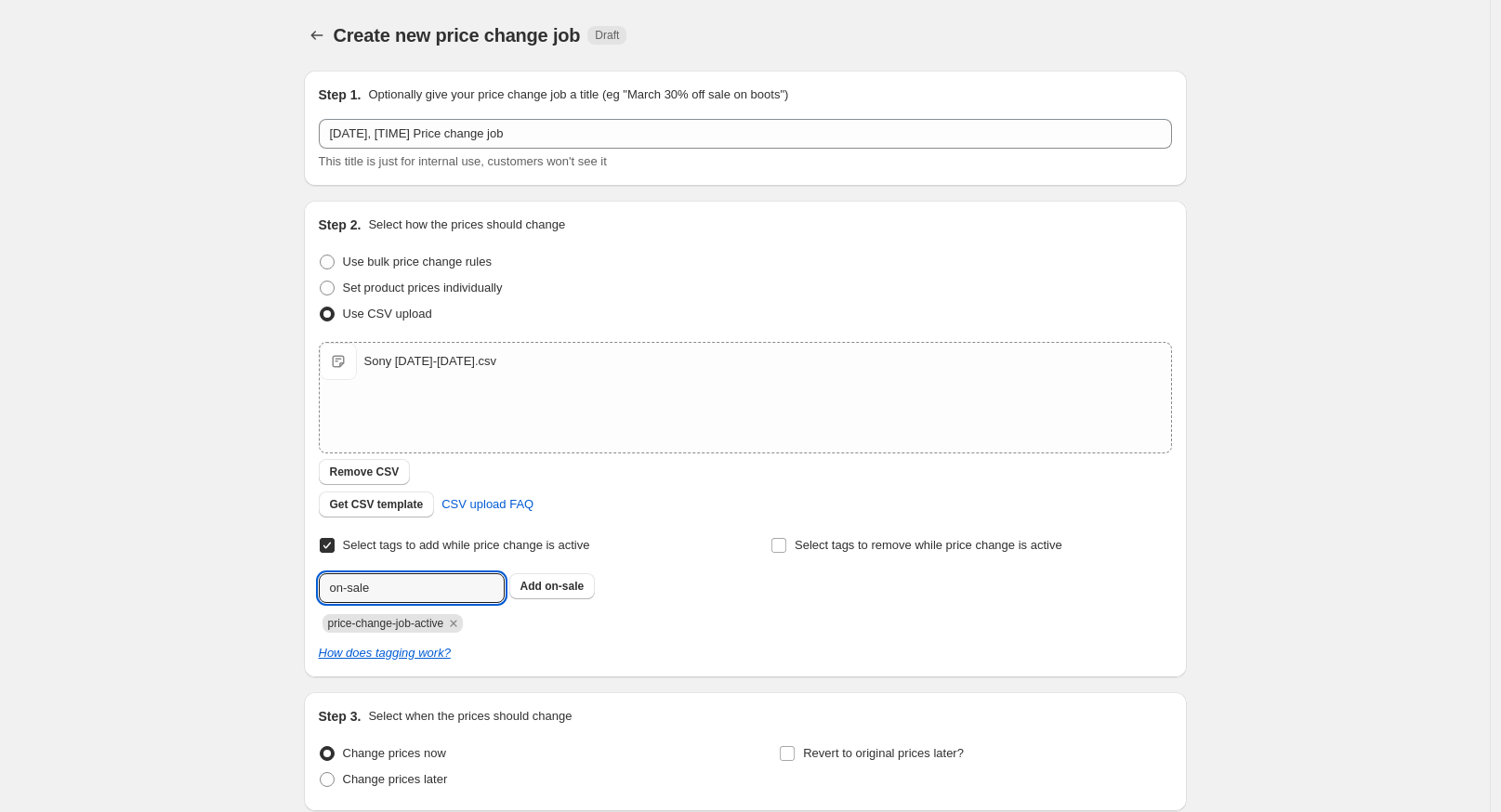 type on "on-sale" 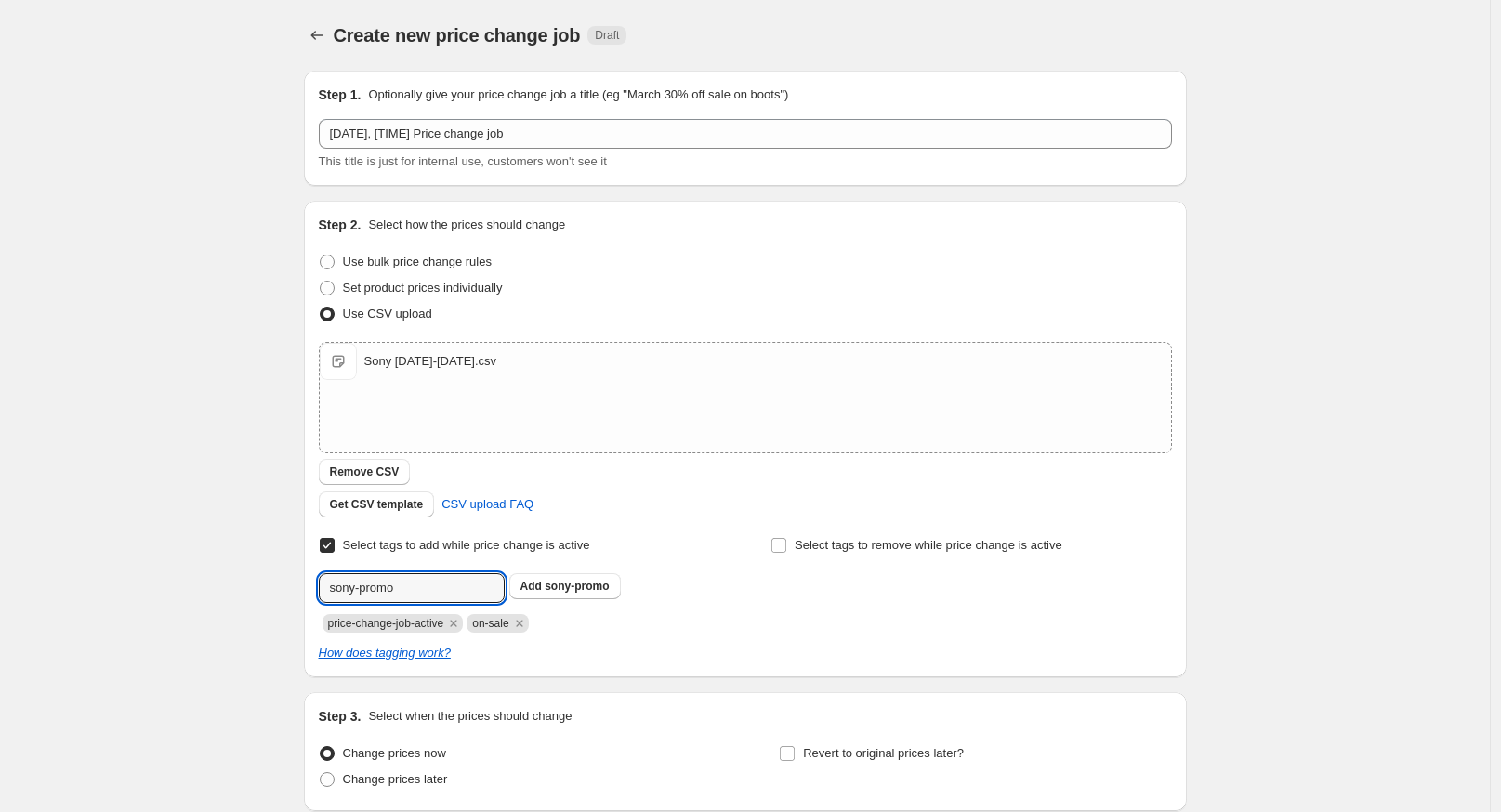 type on "sony-promo" 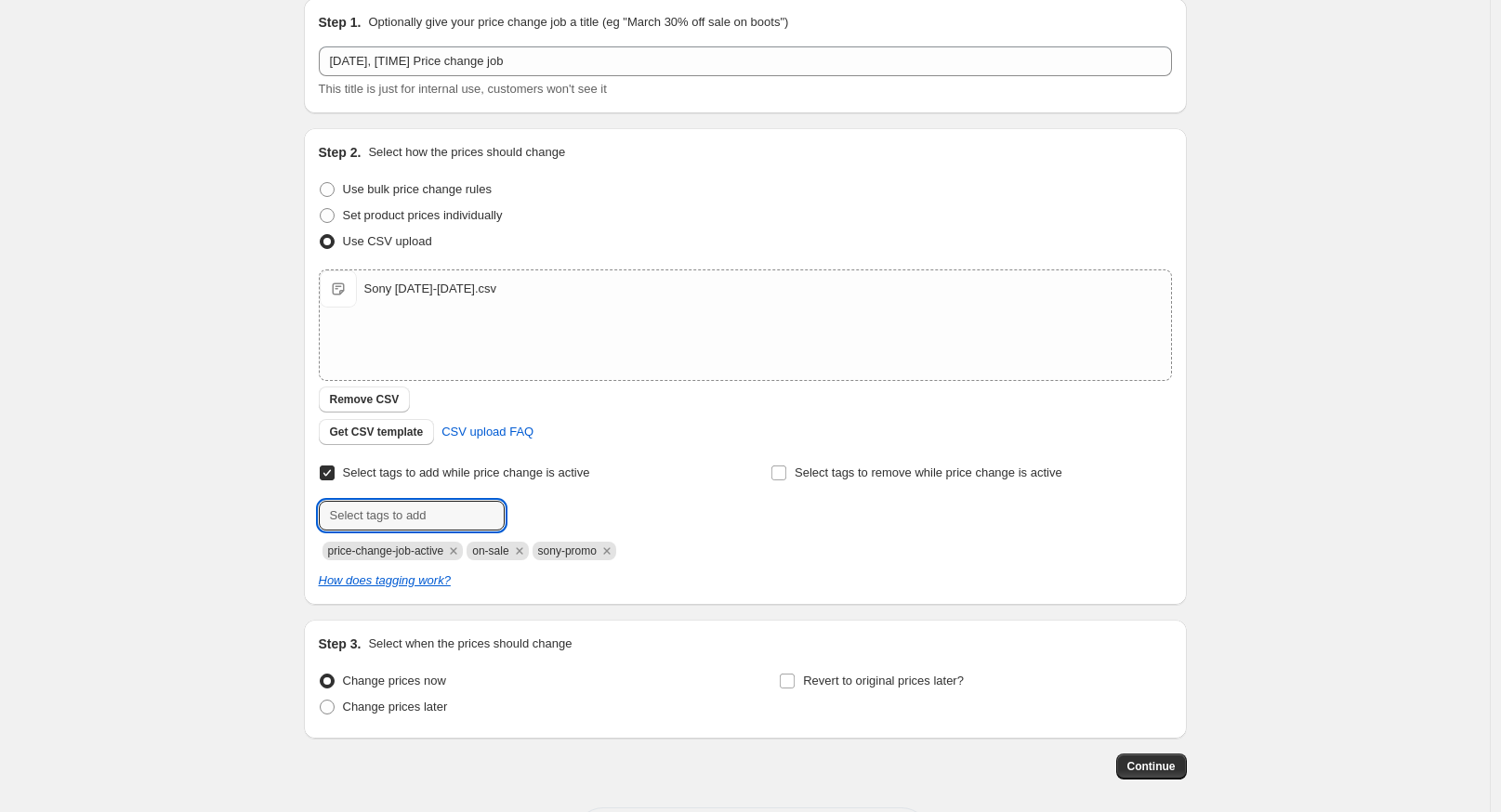 scroll, scrollTop: 152, scrollLeft: 0, axis: vertical 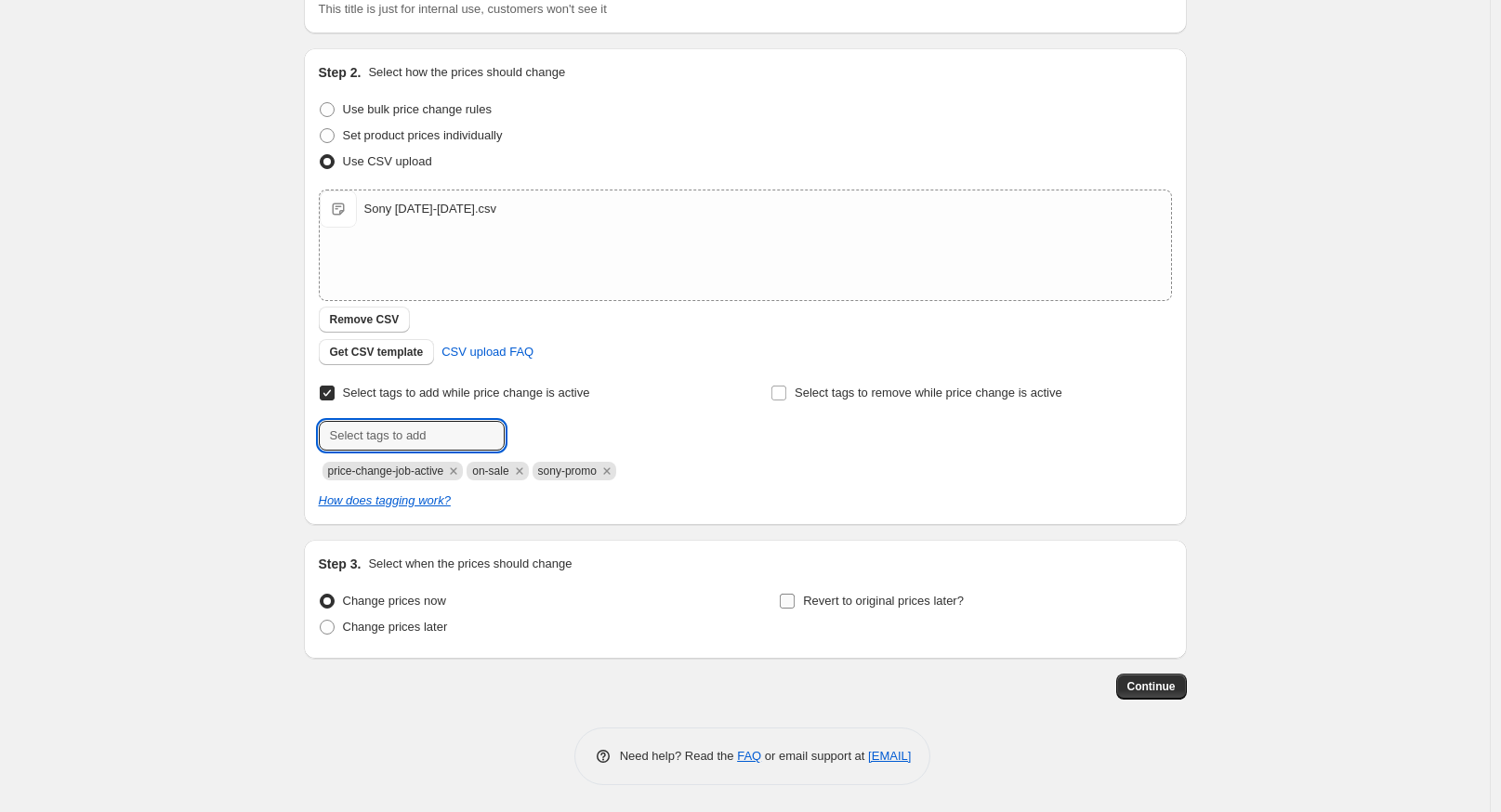 click on "Revert to original prices later?" at bounding box center [787, 601] 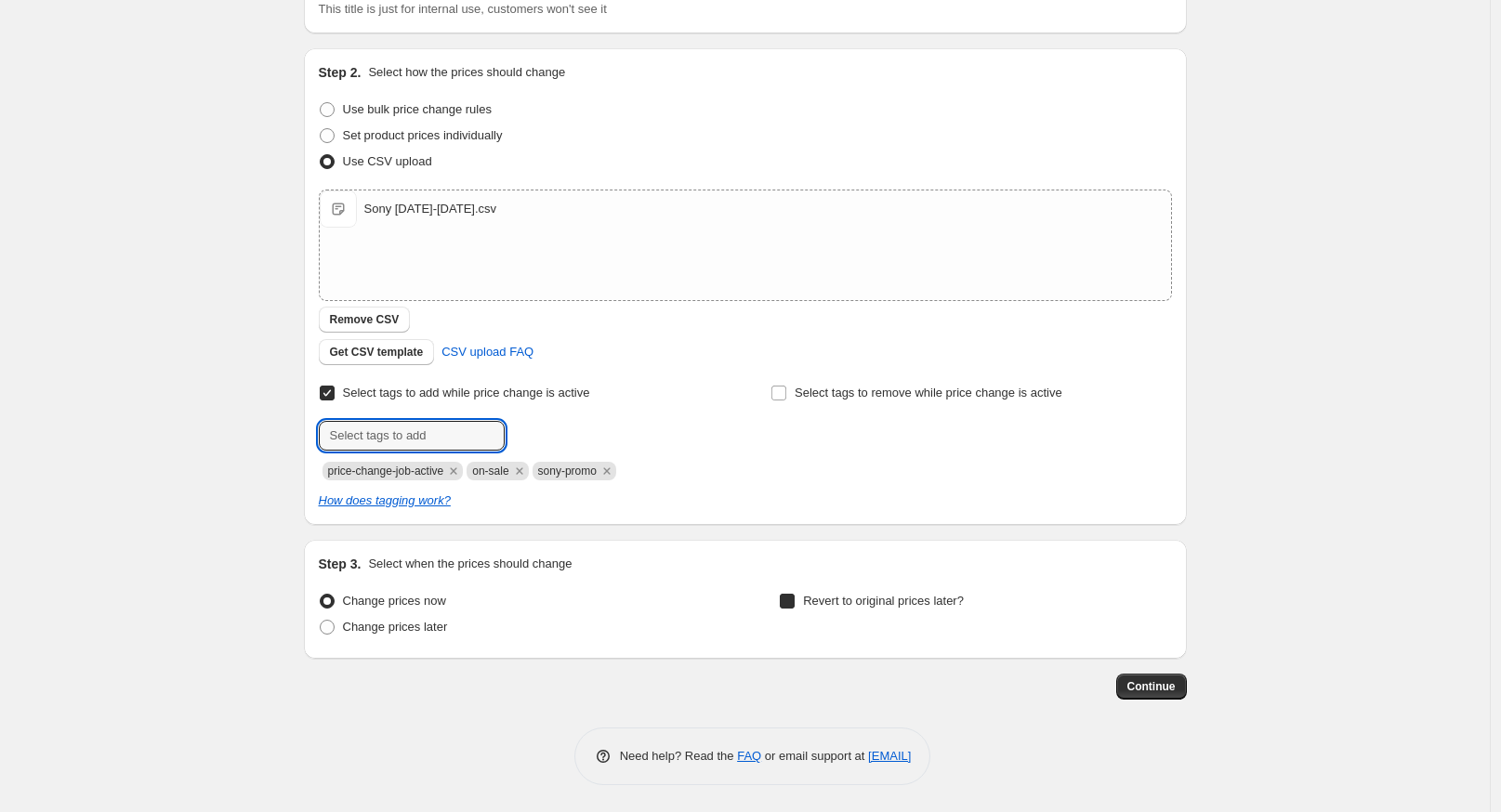 checkbox on "true" 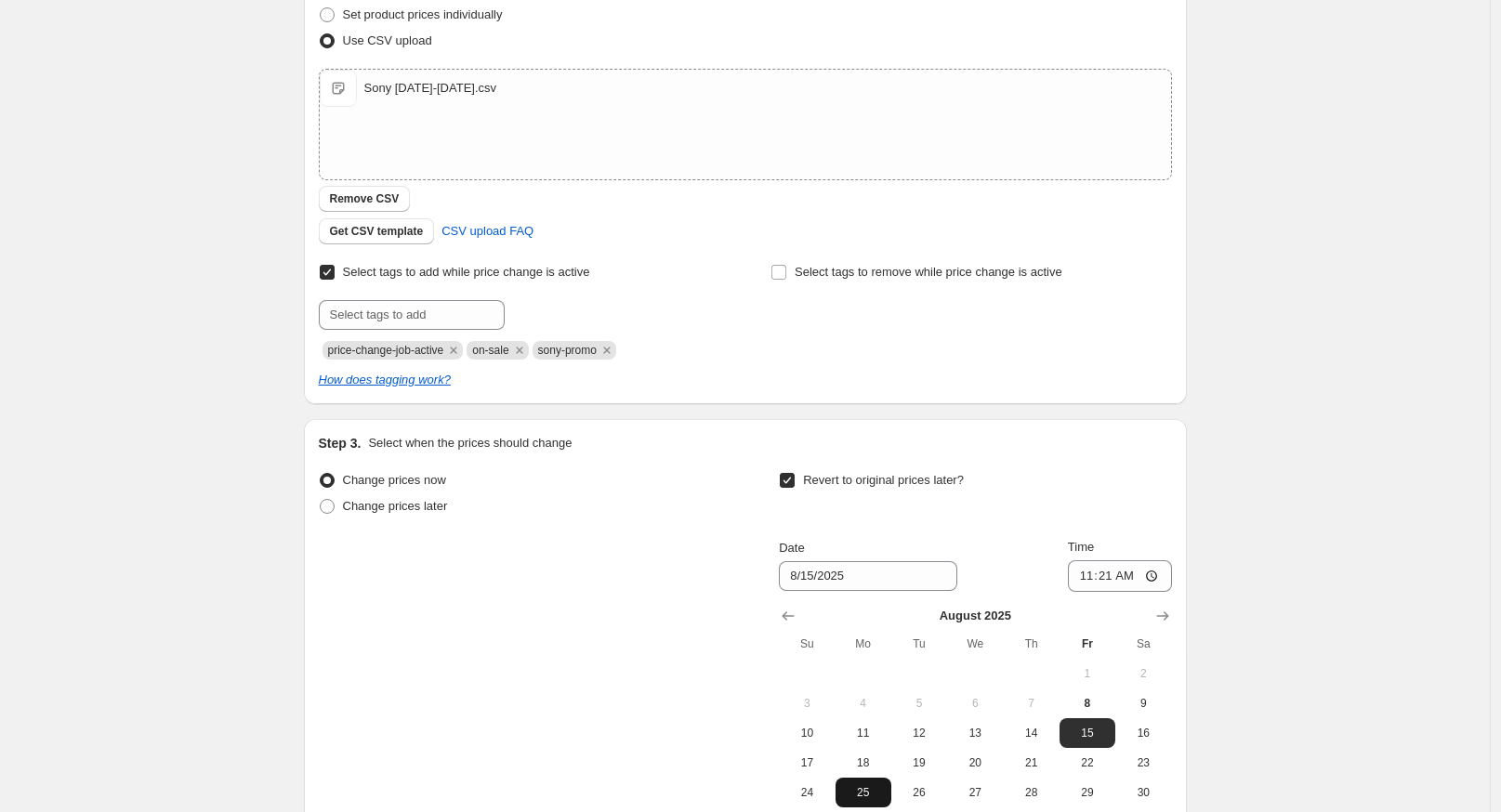 scroll, scrollTop: 462, scrollLeft: 0, axis: vertical 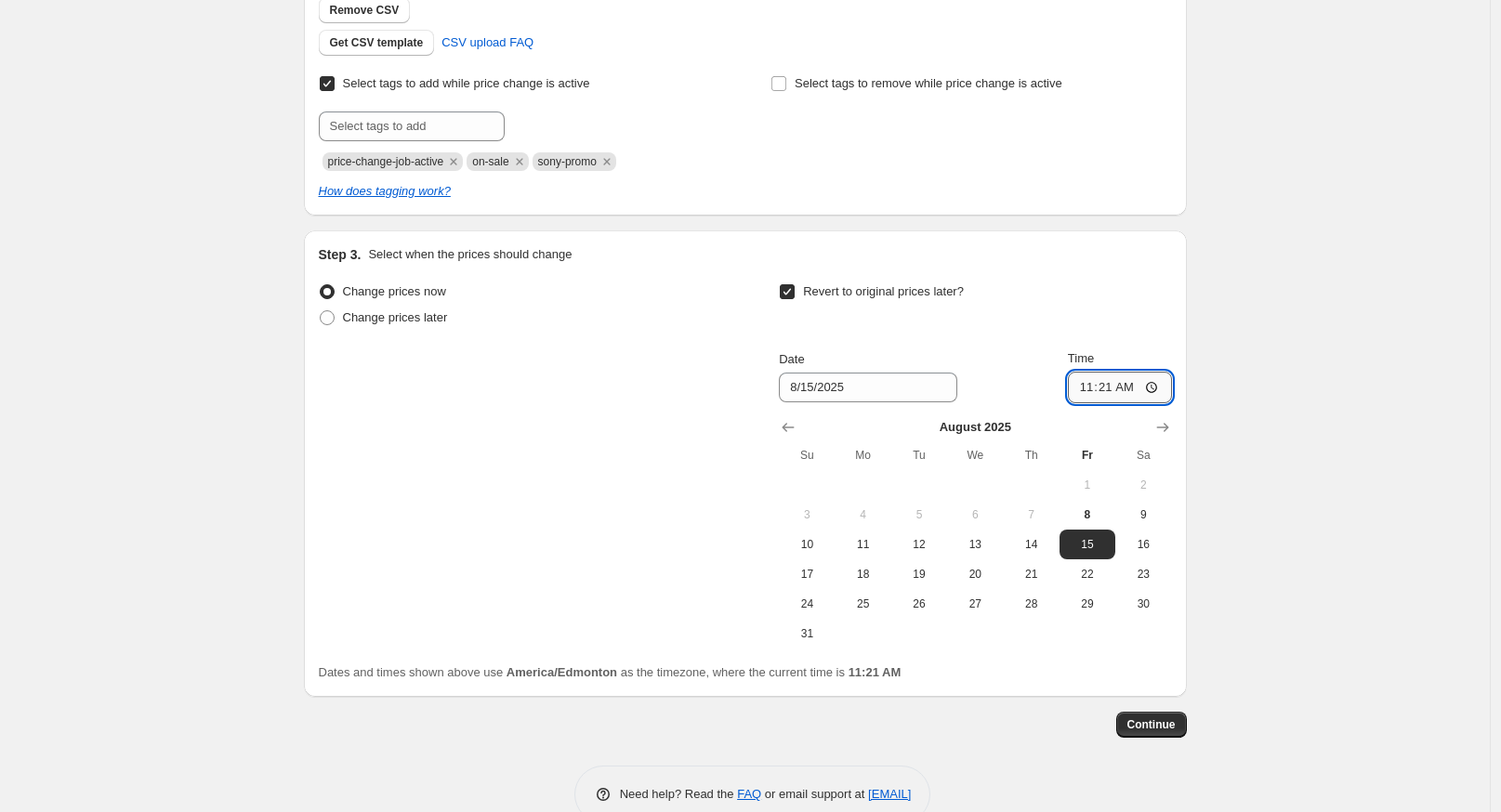 click on "11:21" at bounding box center (1120, 387) 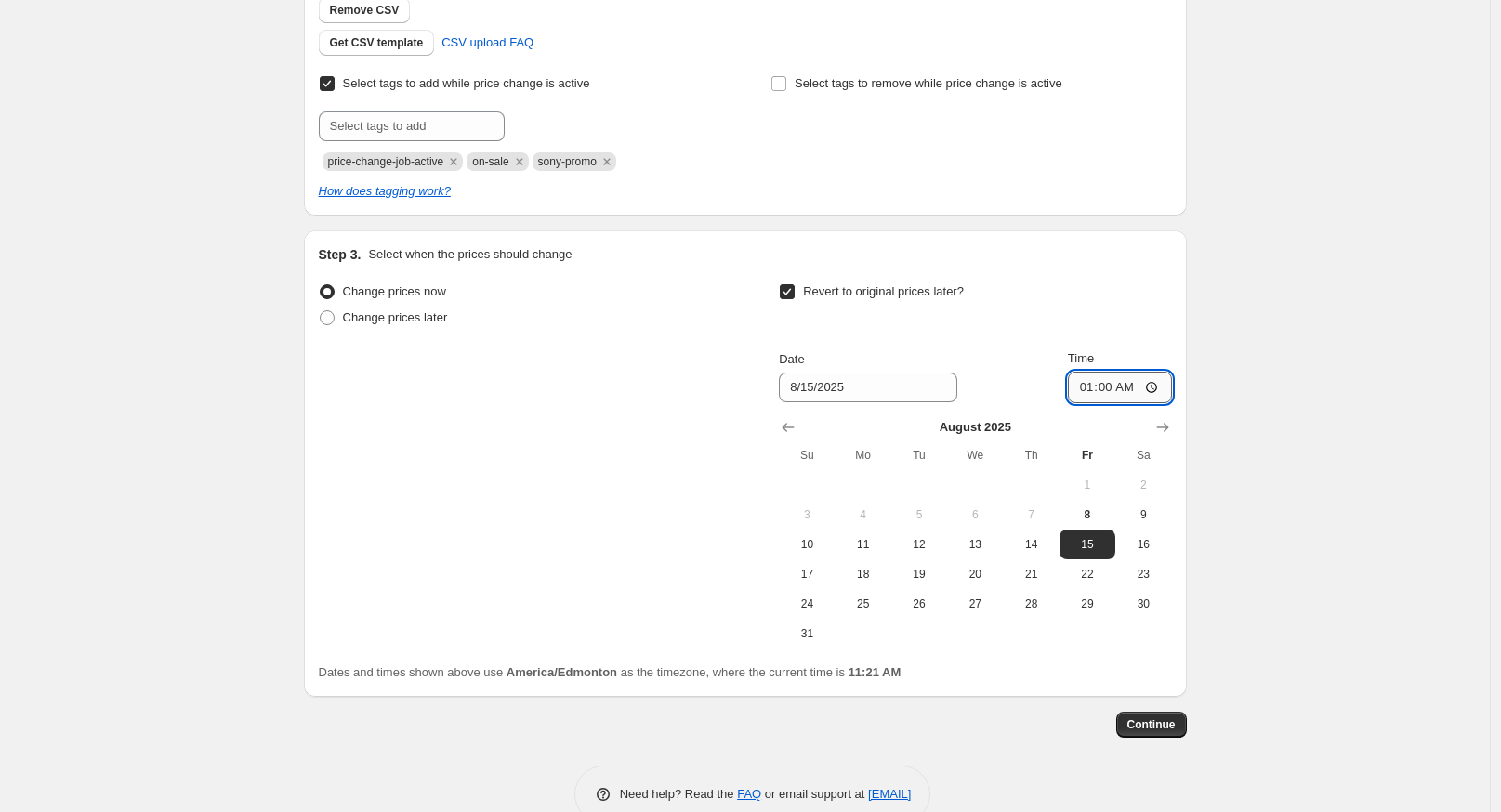 type on "01:01" 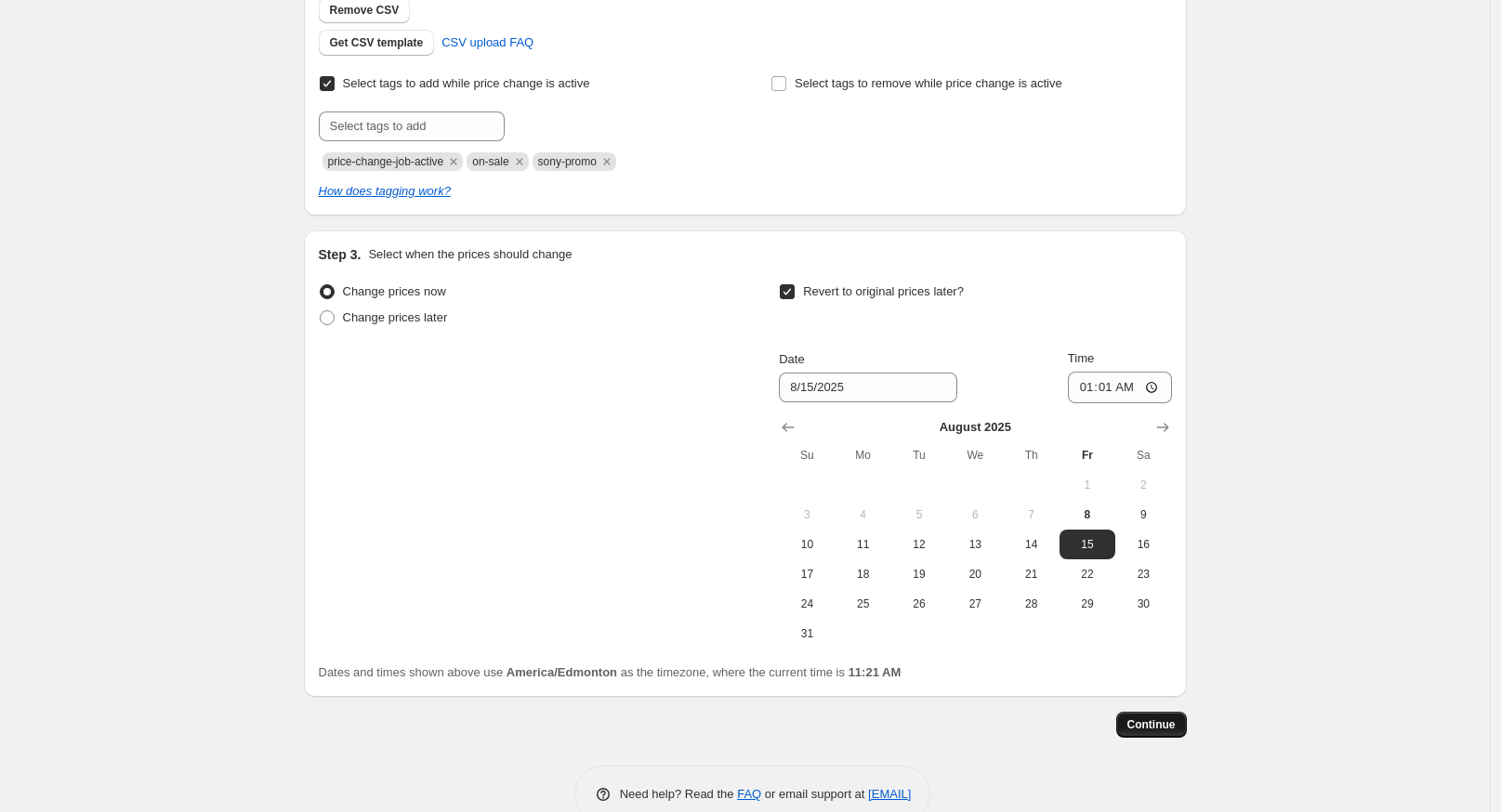 click on "Continue" at bounding box center (1152, 725) 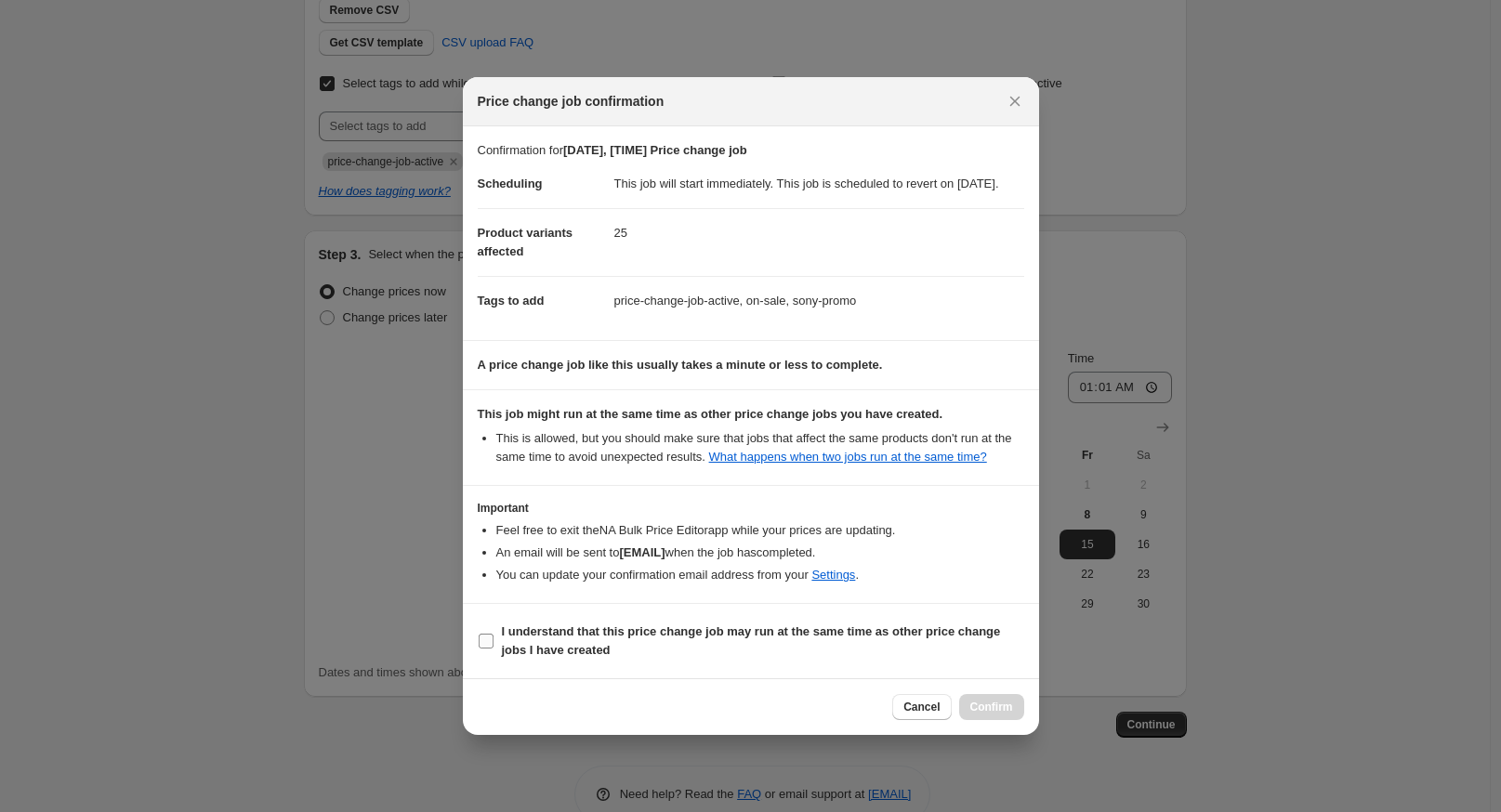 click on "I understand that this price change job may run at the same time as other price change jobs I have created" at bounding box center [751, 640] 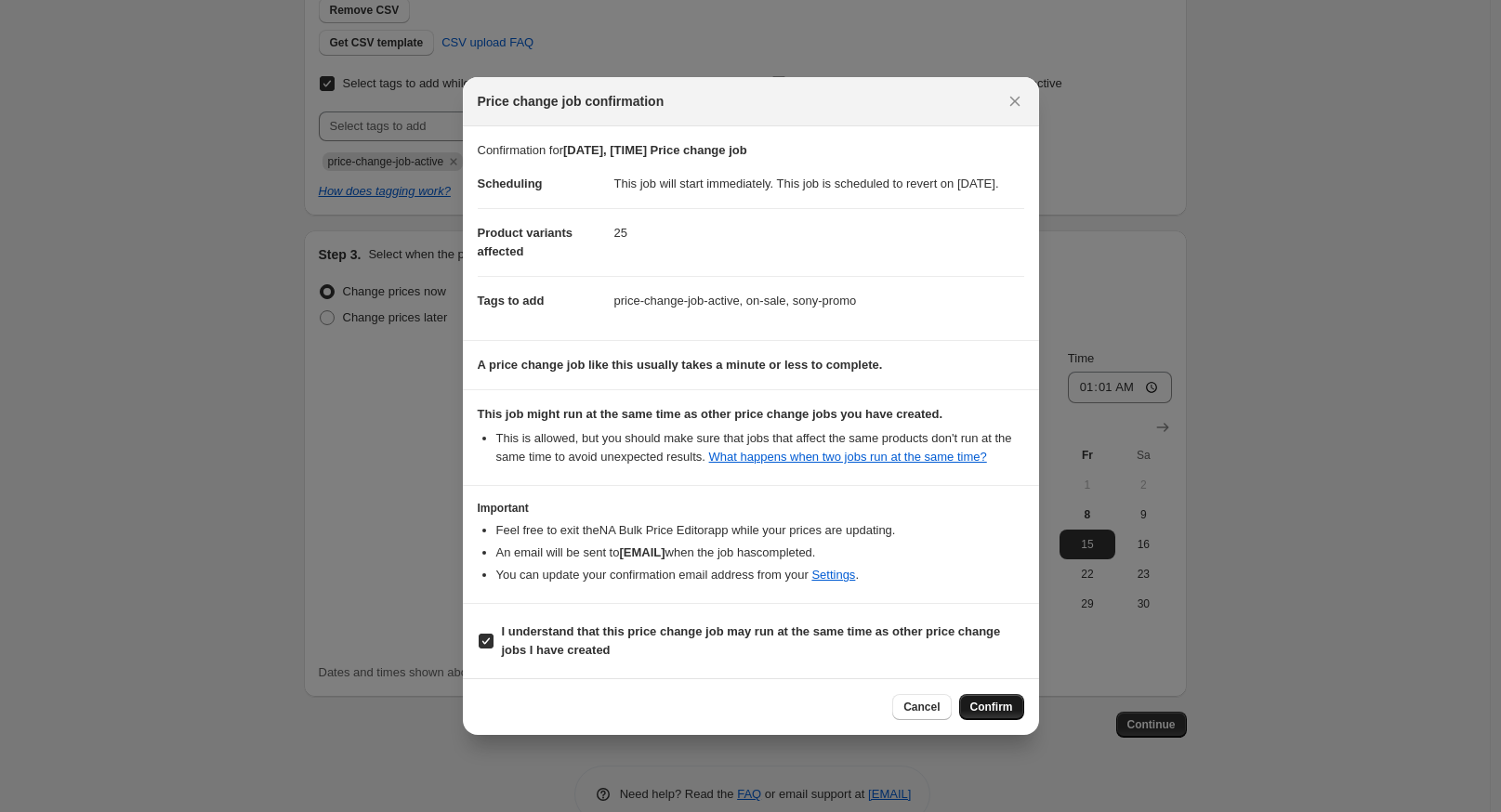 click on "Confirm" at bounding box center [992, 707] 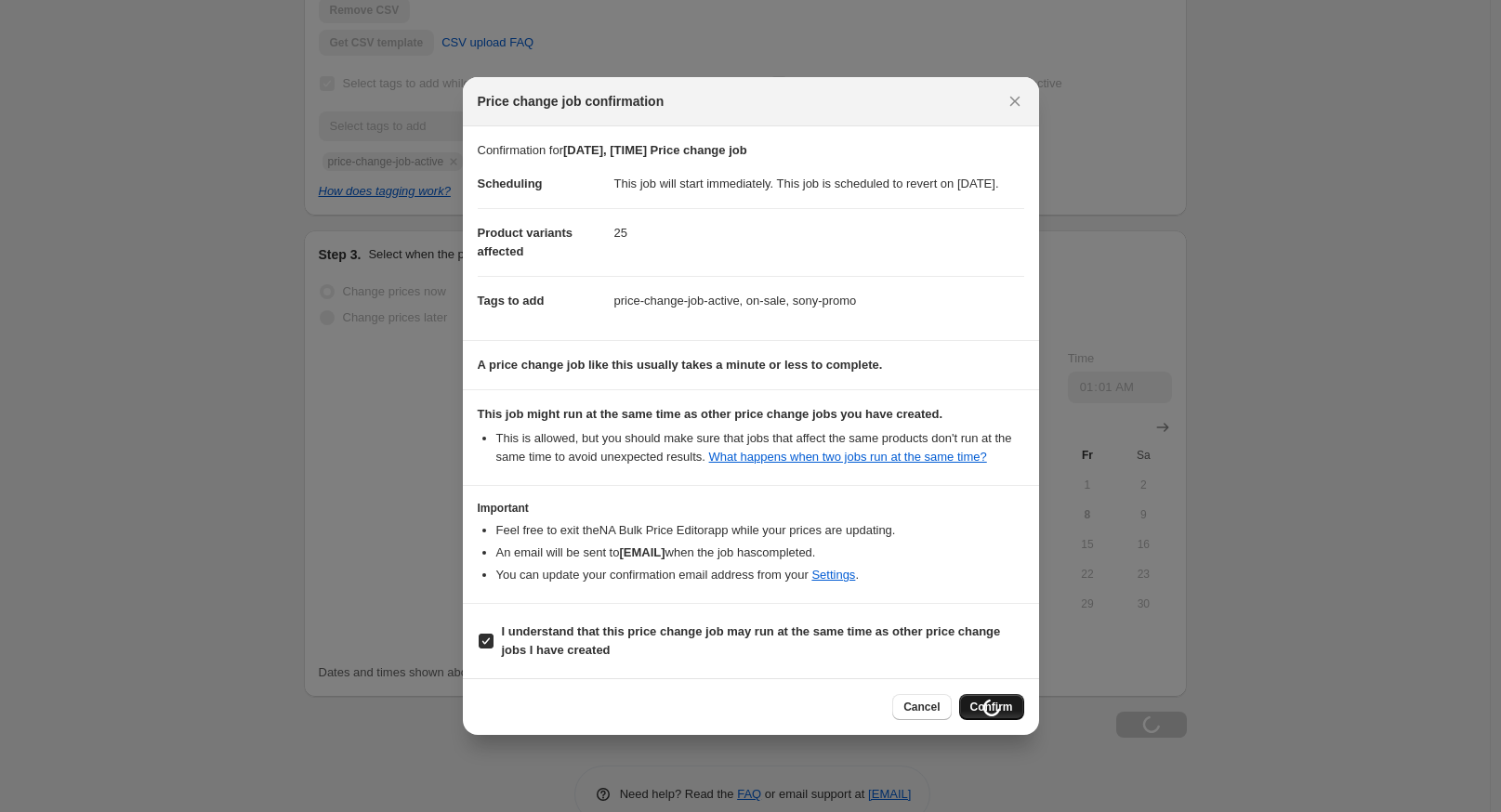 scroll, scrollTop: 526, scrollLeft: 0, axis: vertical 